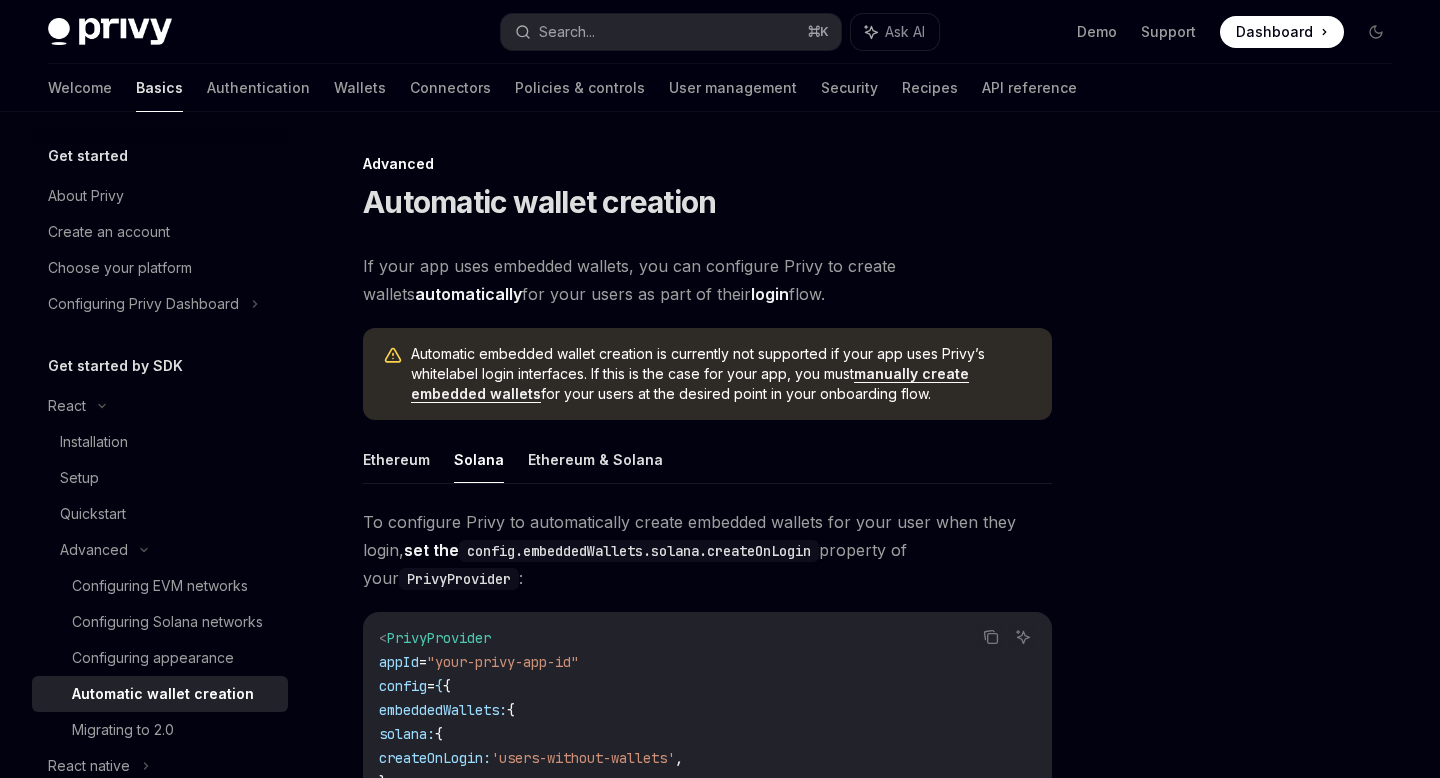 scroll, scrollTop: 597, scrollLeft: 0, axis: vertical 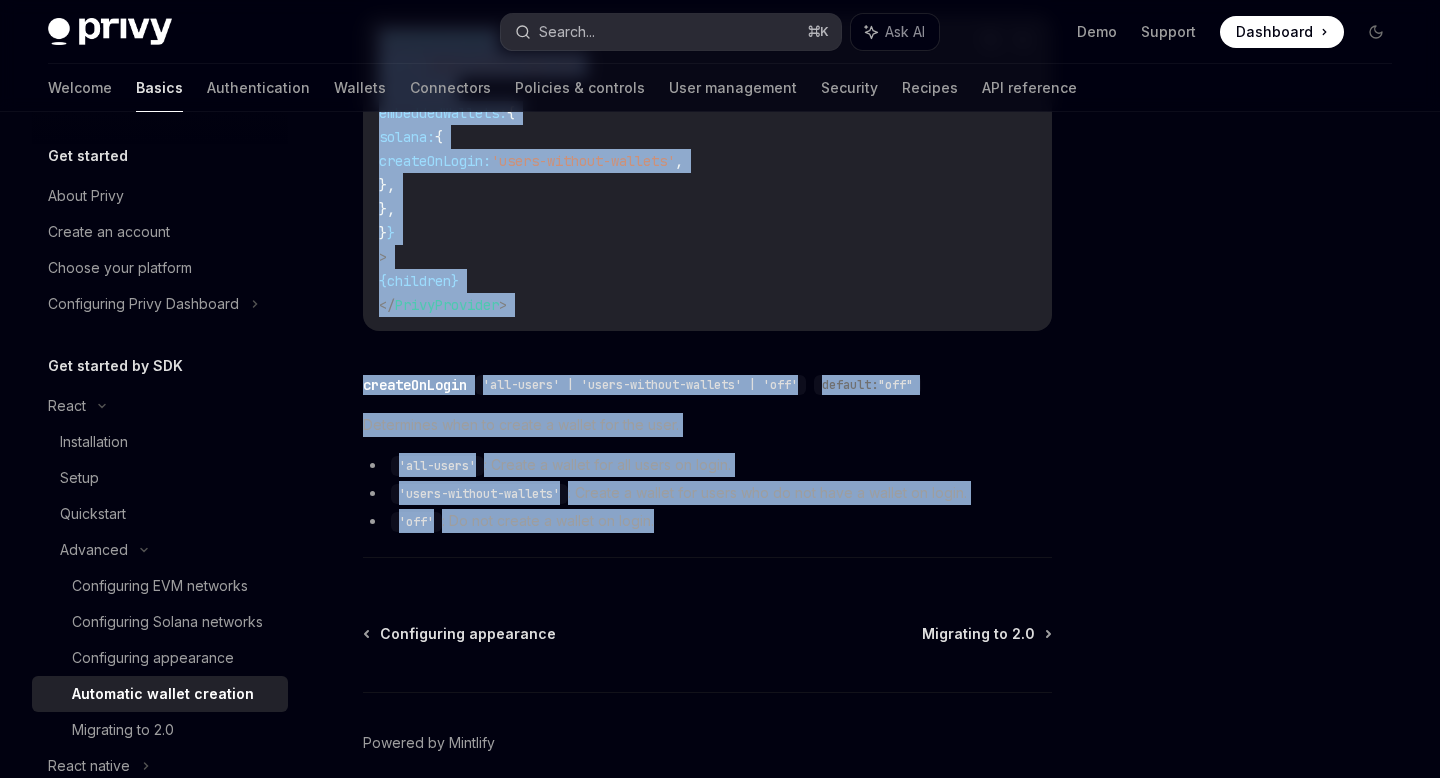click on "Search... ⌘ K" at bounding box center (670, 32) 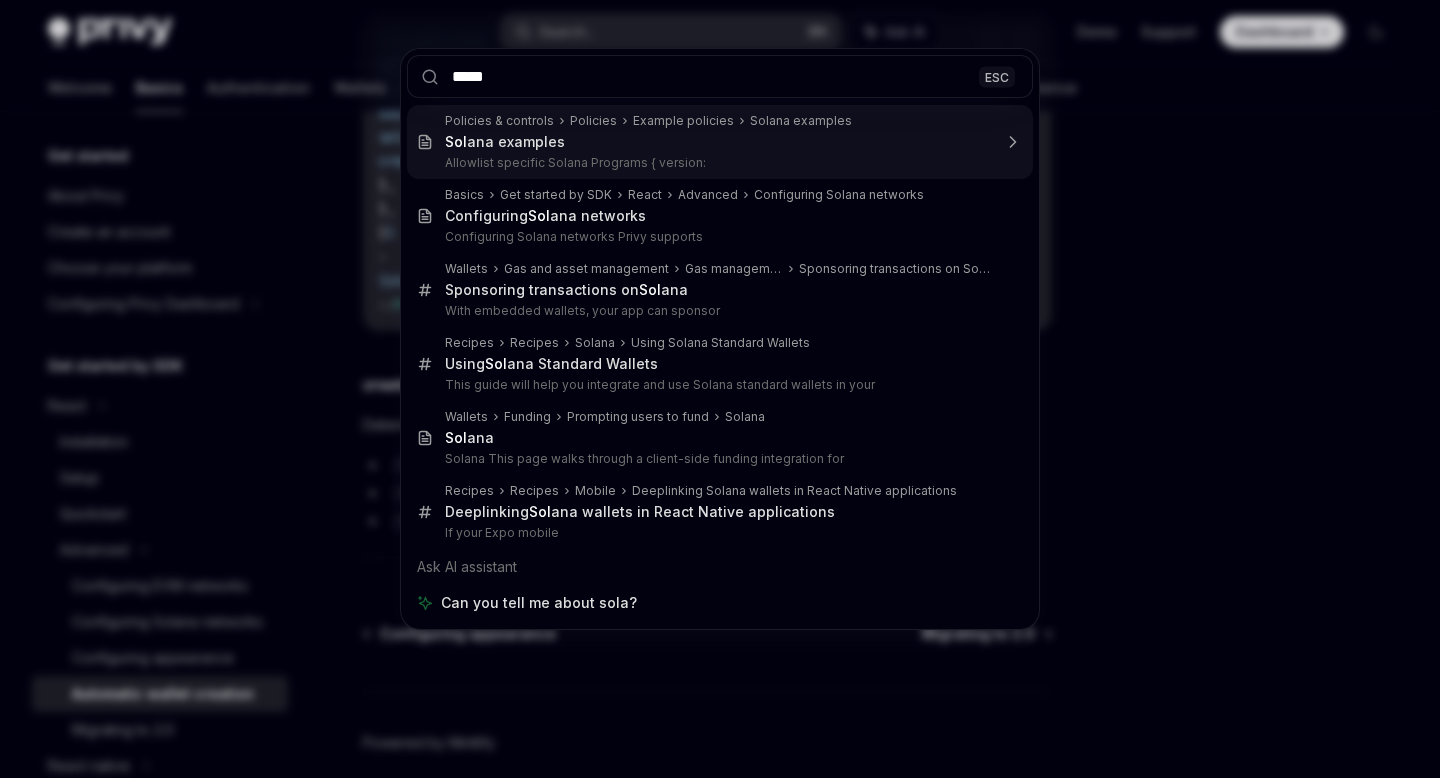 type on "******" 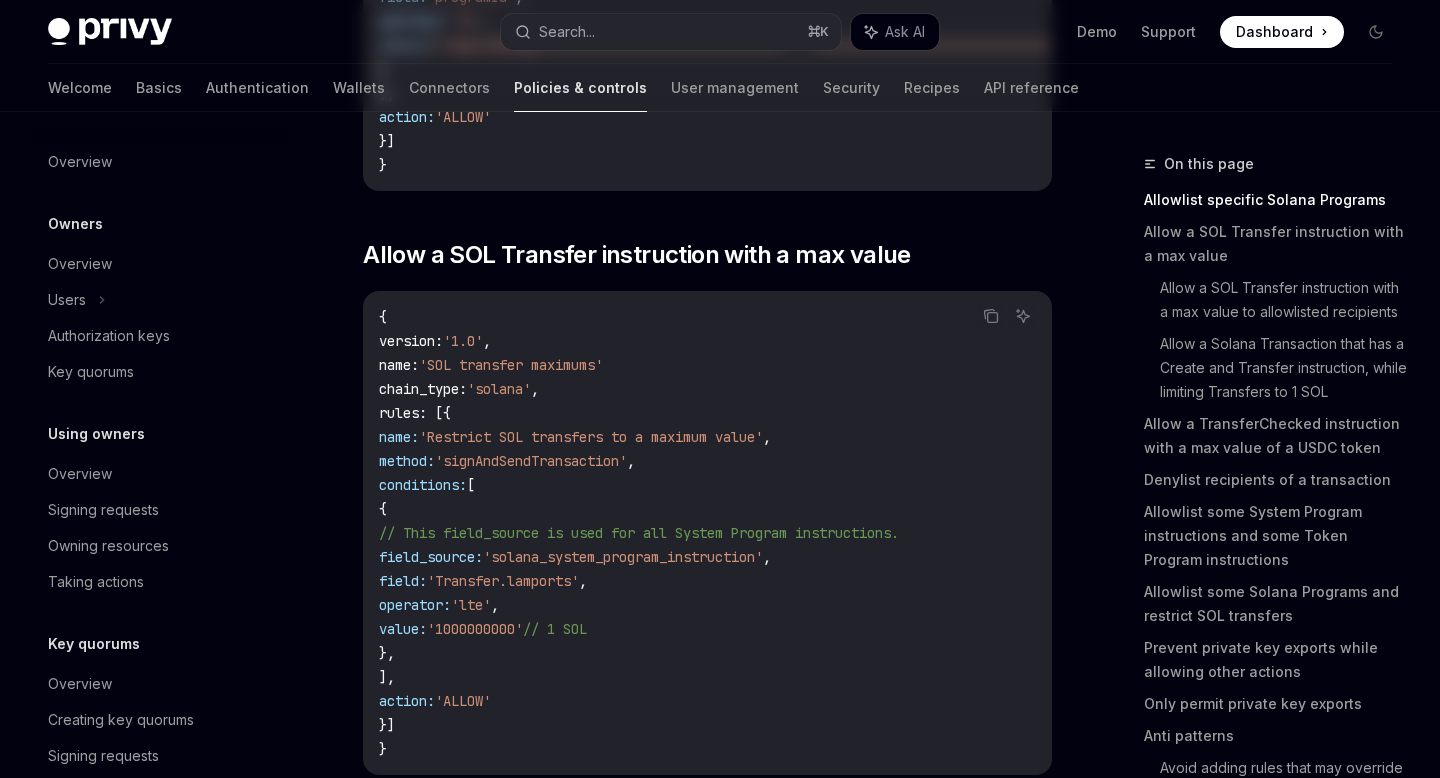 scroll, scrollTop: 0, scrollLeft: 0, axis: both 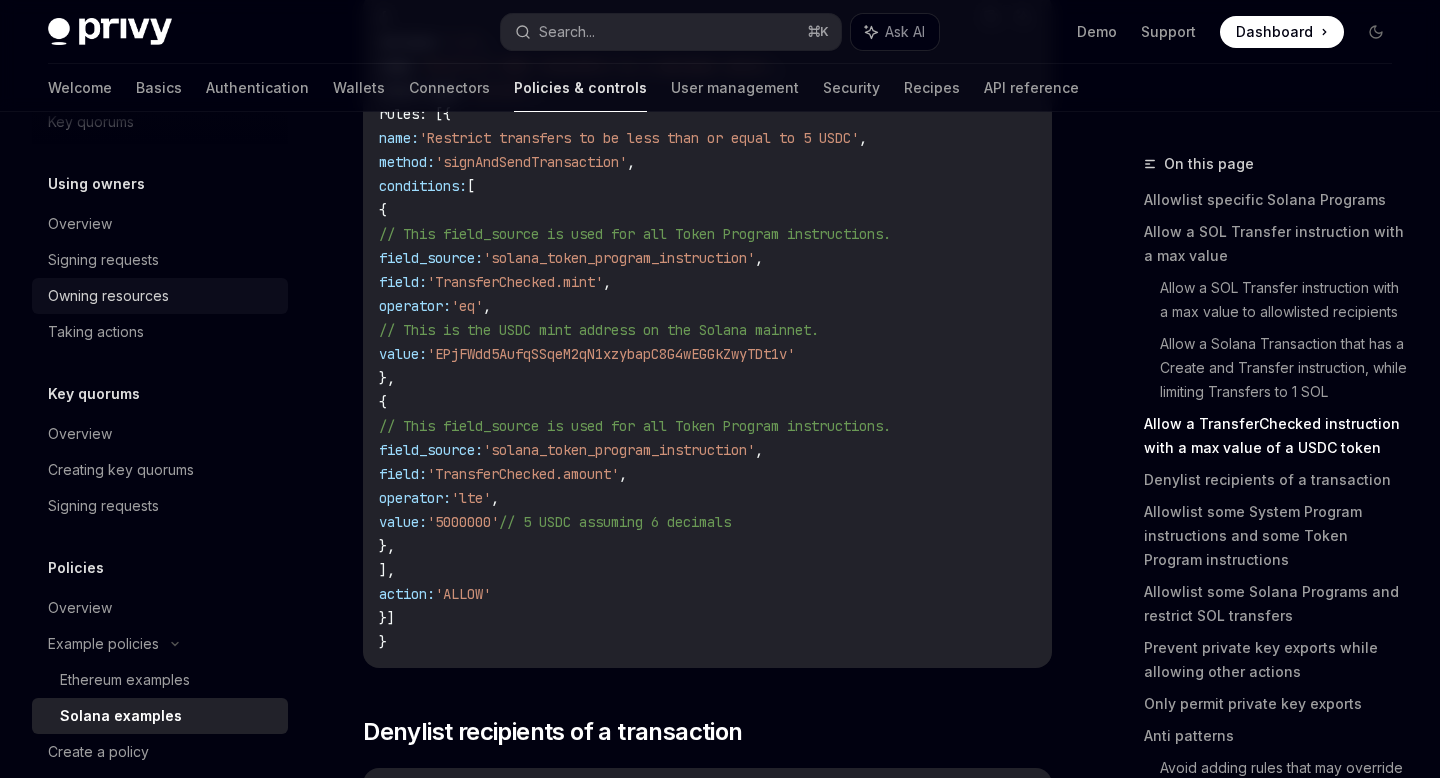 click on "Owning resources" at bounding box center (108, 296) 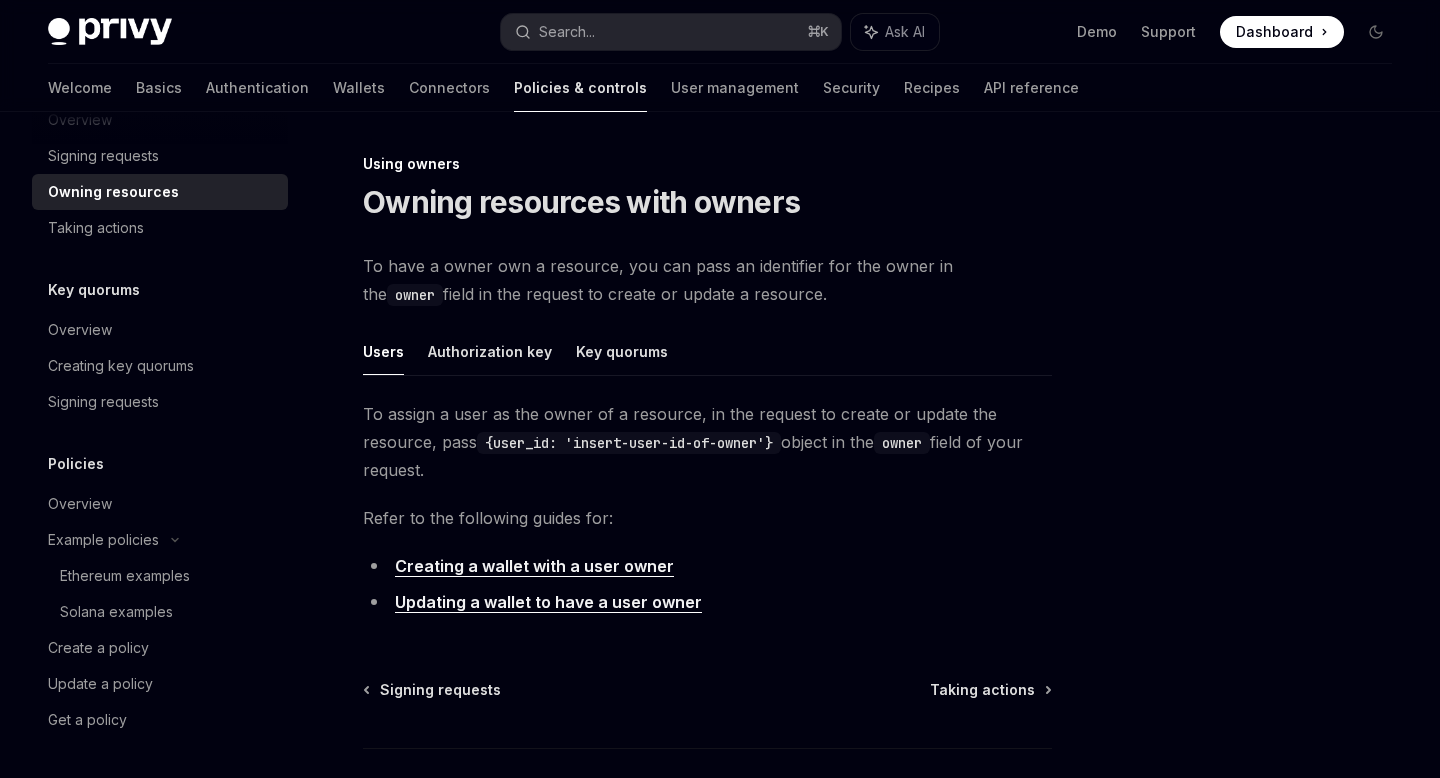 scroll, scrollTop: 0, scrollLeft: 0, axis: both 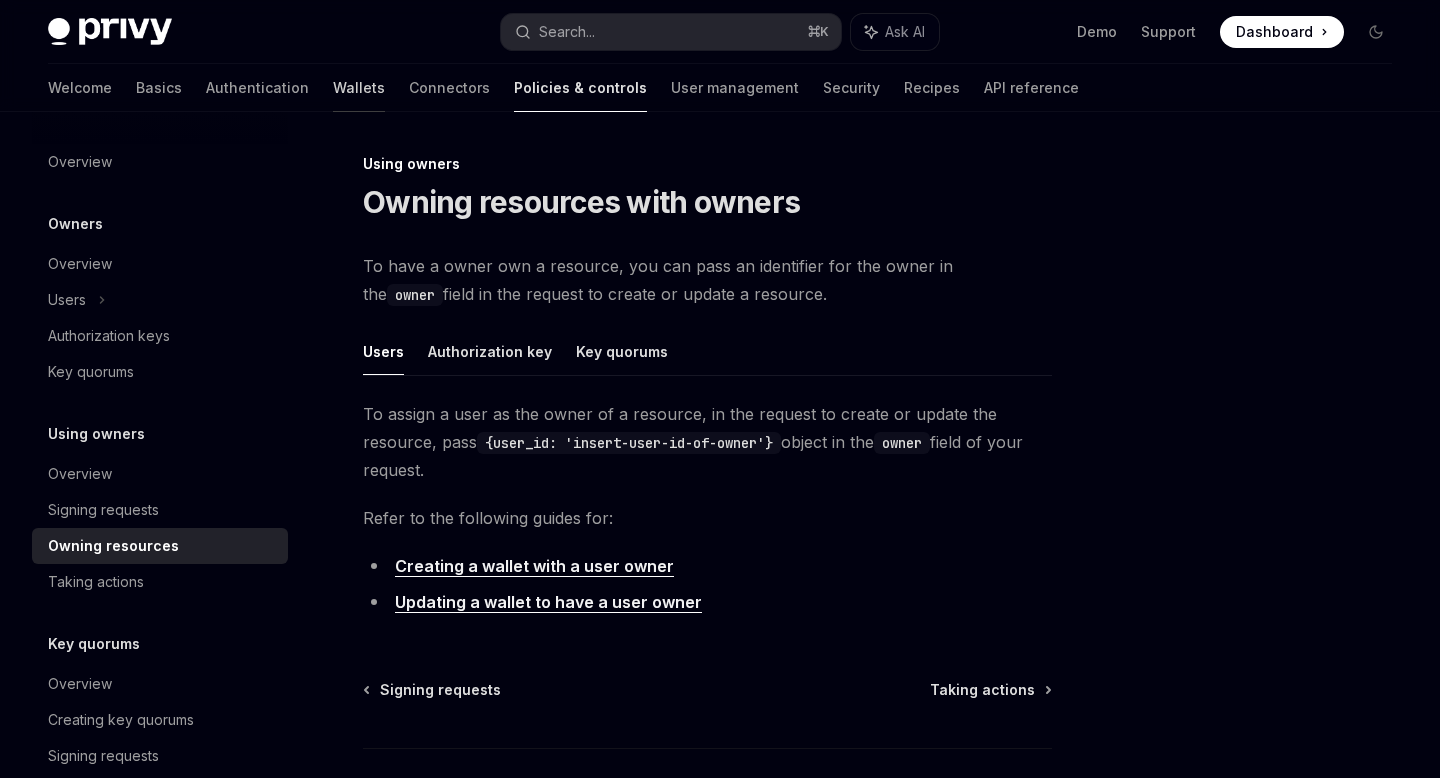 click on "Wallets" at bounding box center (359, 88) 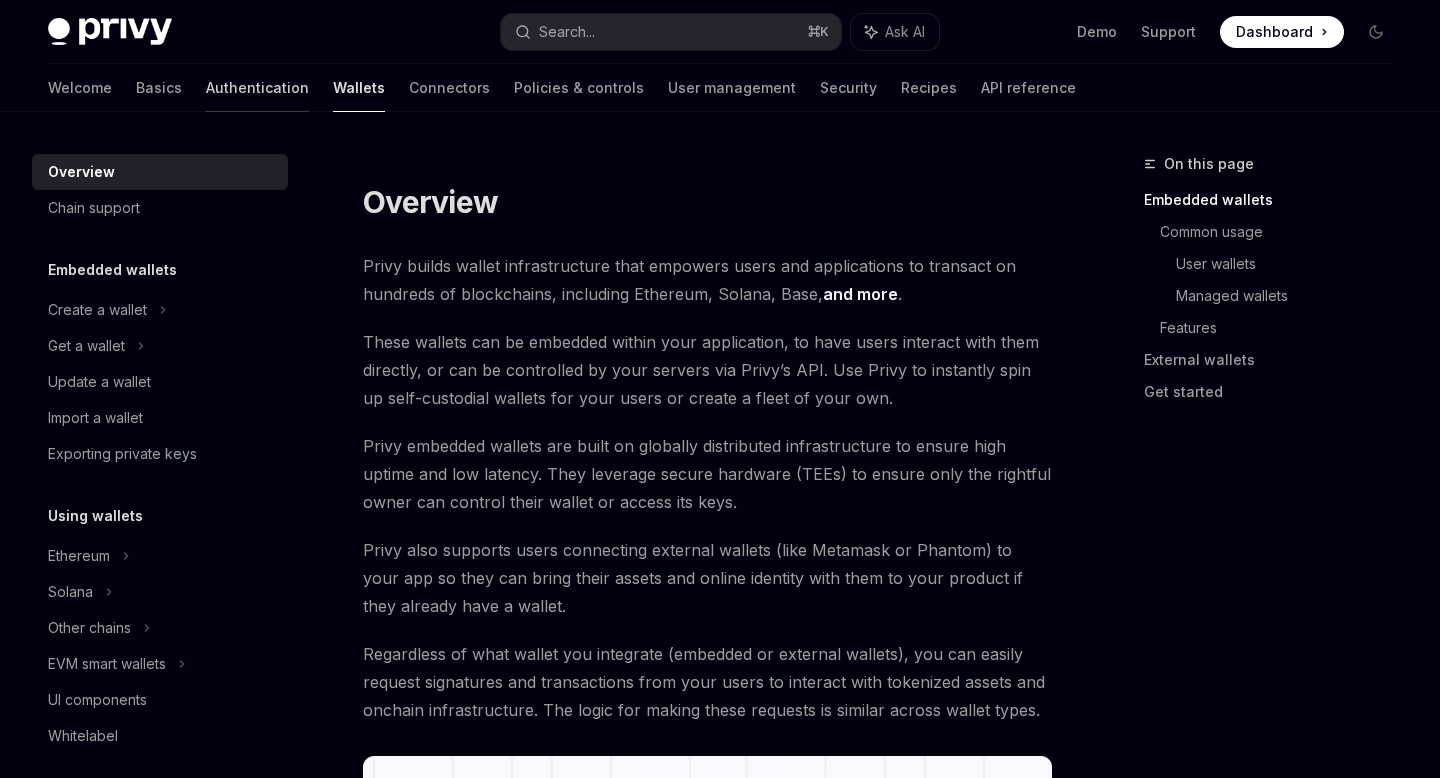 click on "Authentication" at bounding box center [257, 88] 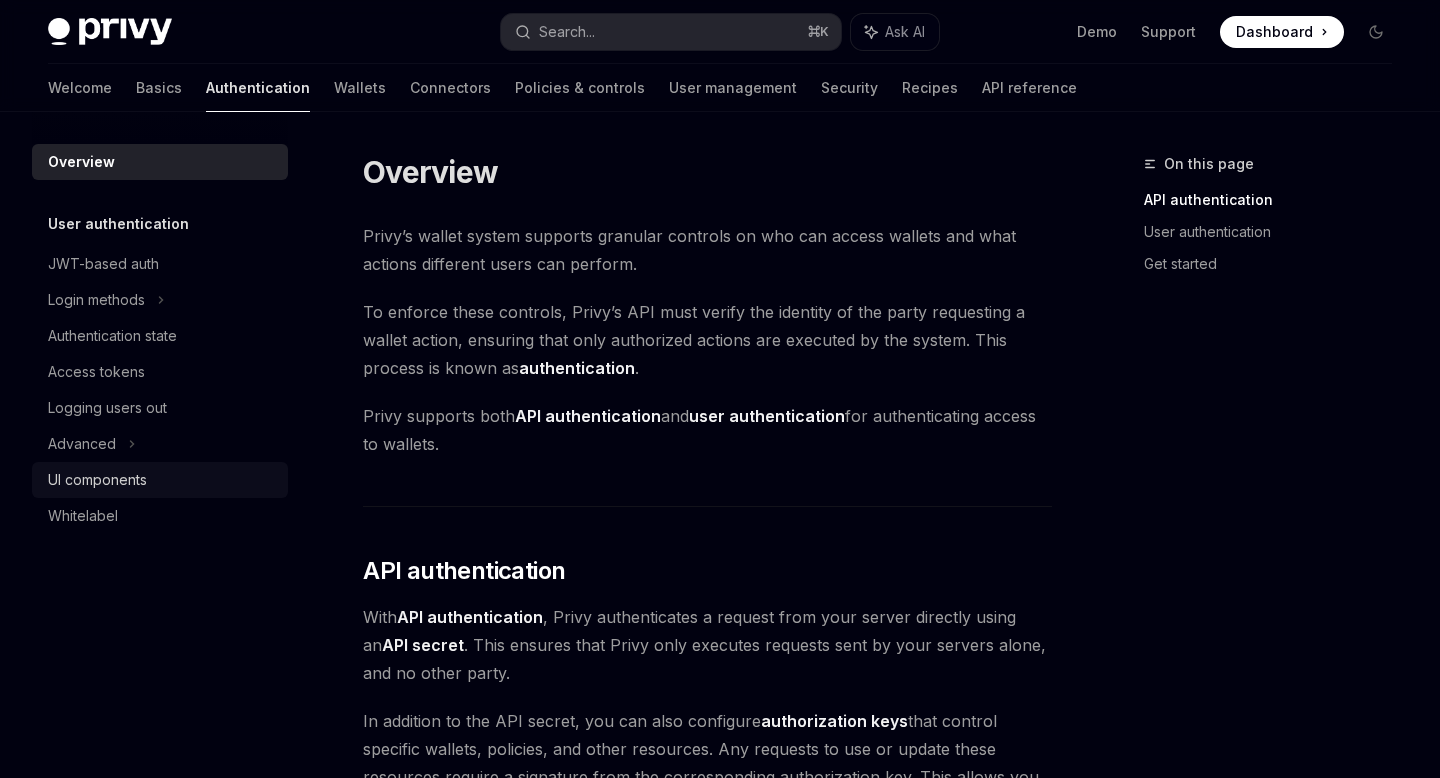 click on "UI components" at bounding box center (160, 480) 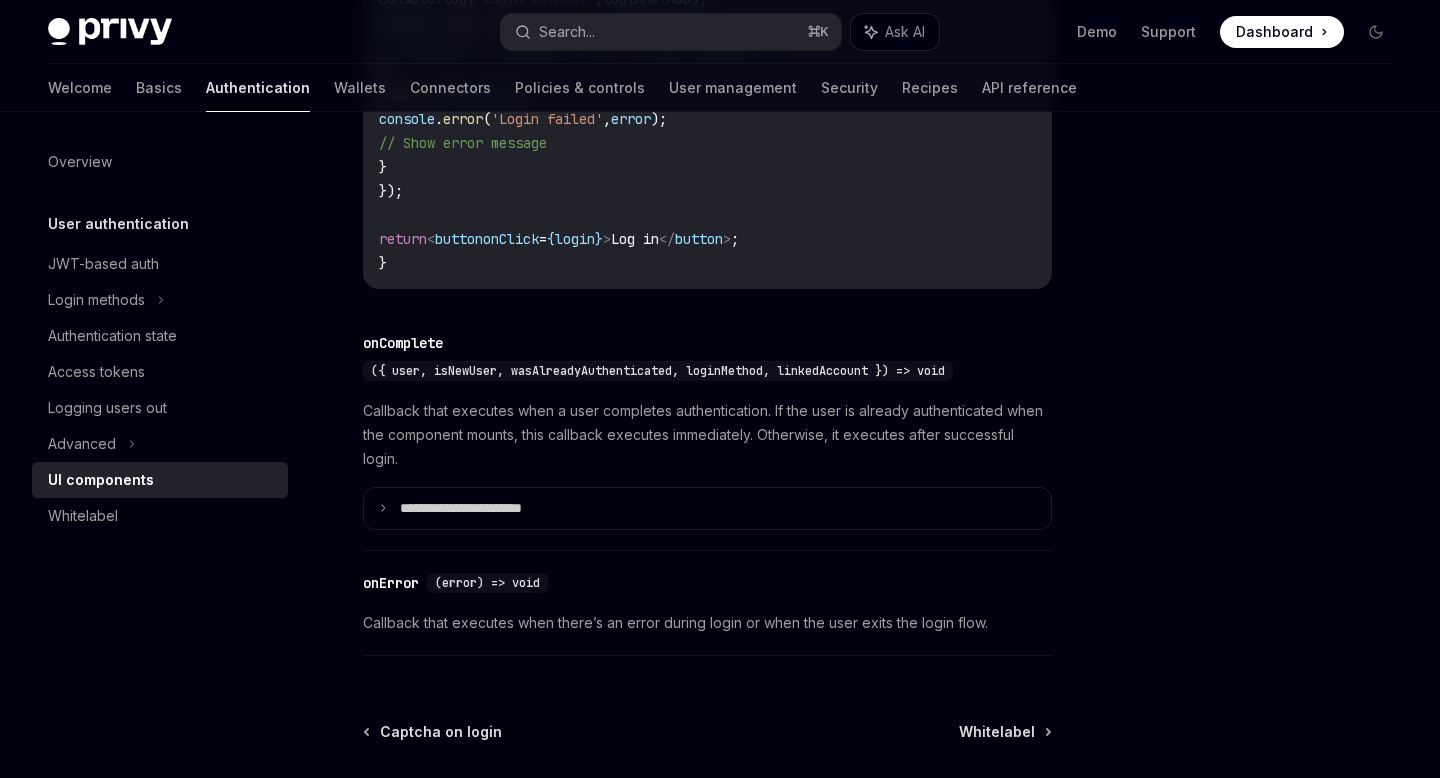 scroll, scrollTop: 3028, scrollLeft: 0, axis: vertical 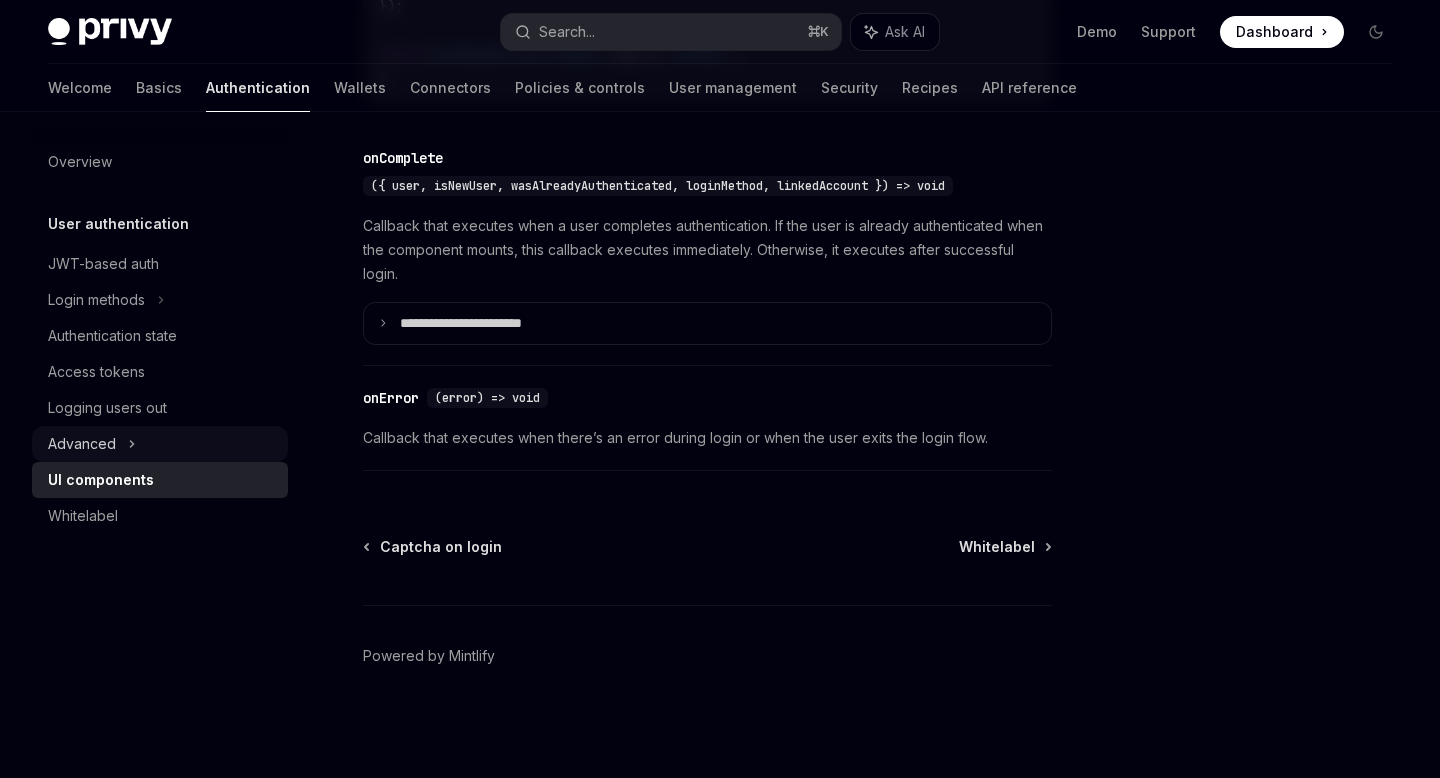click on "Advanced" at bounding box center (160, 444) 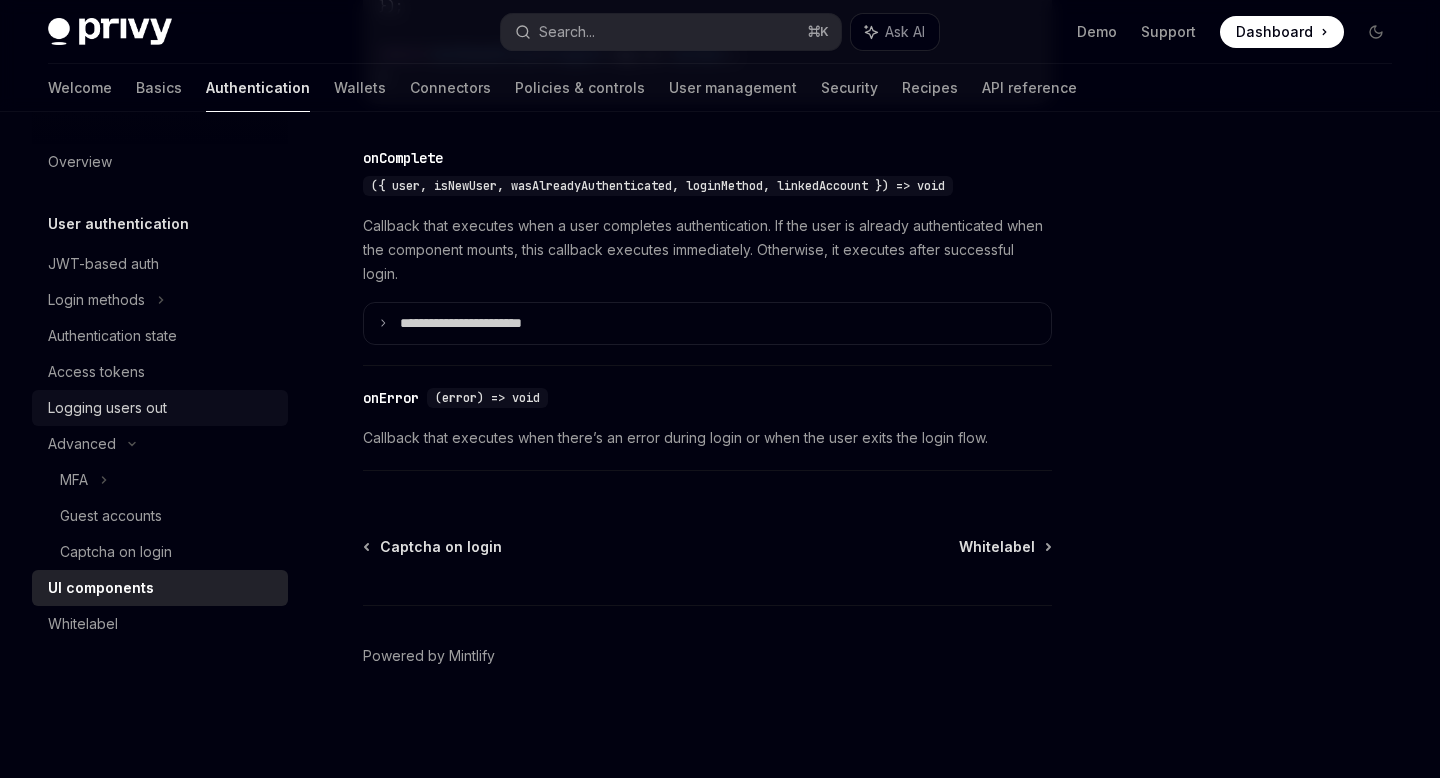 click on "Logging users out" at bounding box center (160, 408) 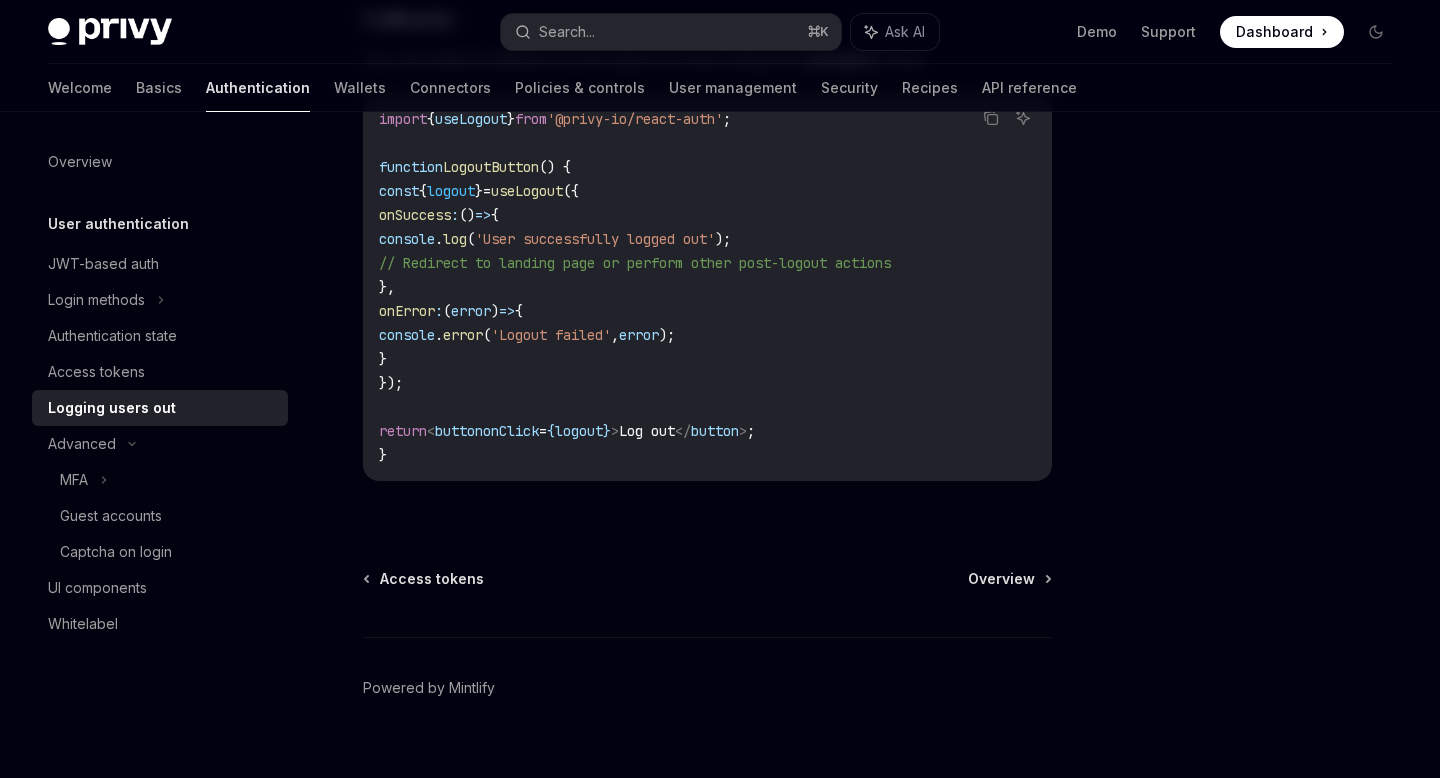 scroll, scrollTop: 1055, scrollLeft: 0, axis: vertical 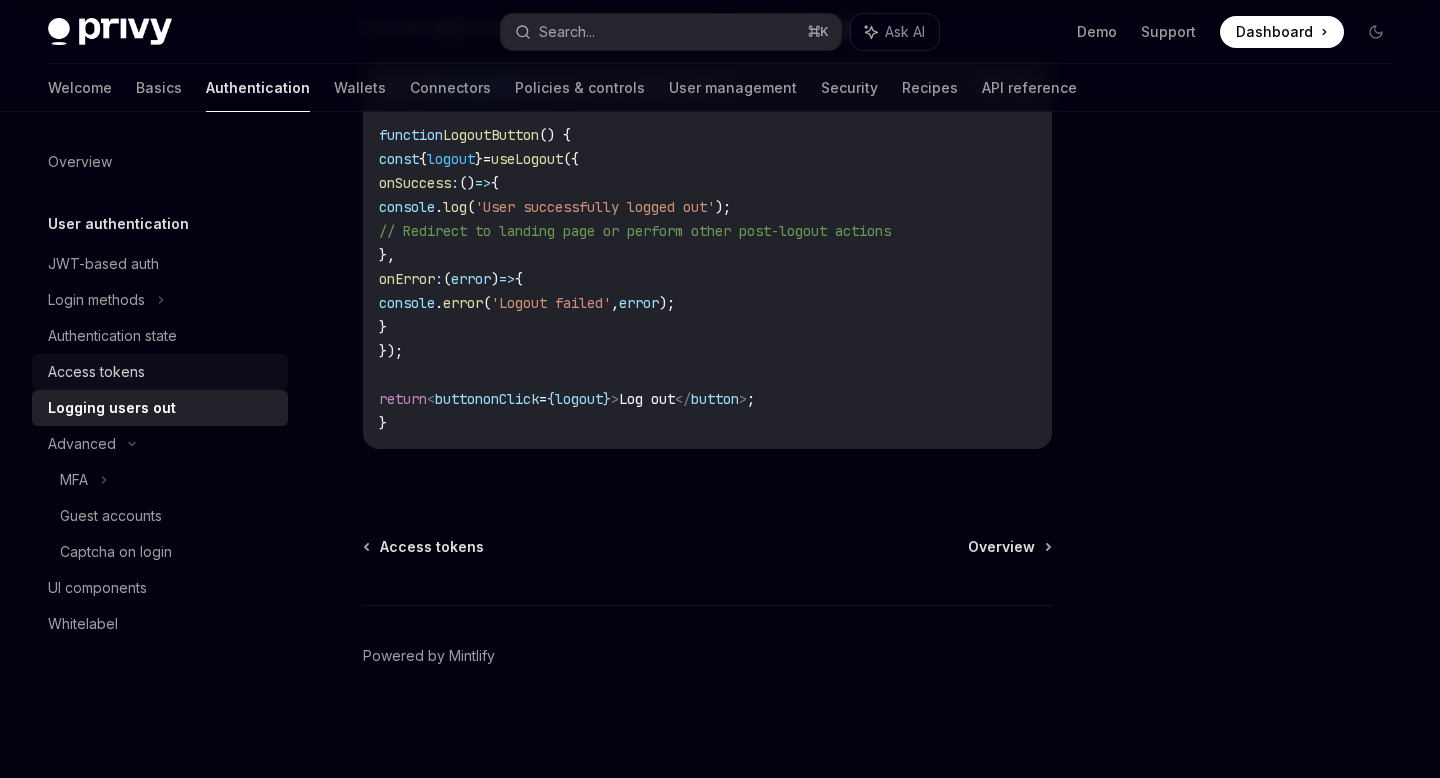 click on "Access tokens" at bounding box center (96, 372) 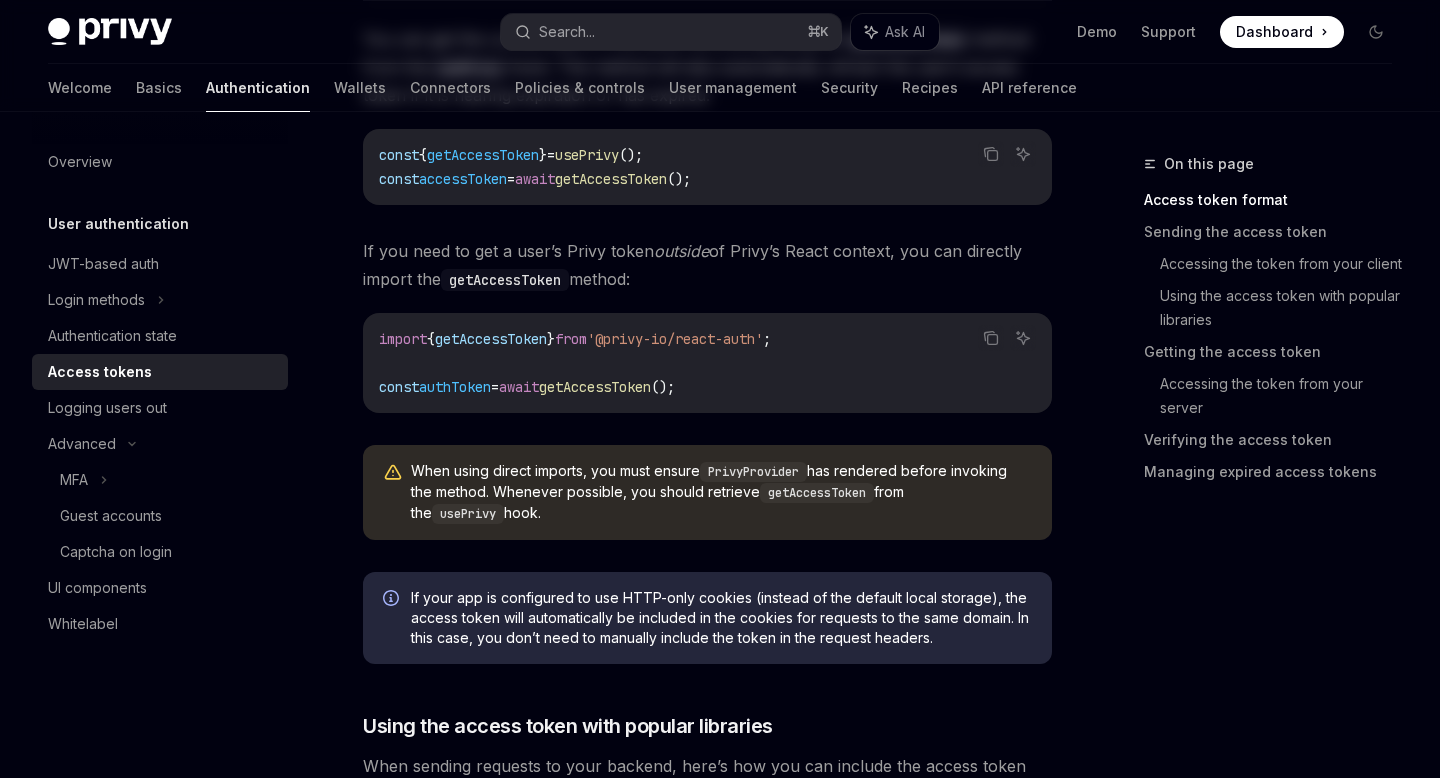 scroll, scrollTop: 0, scrollLeft: 0, axis: both 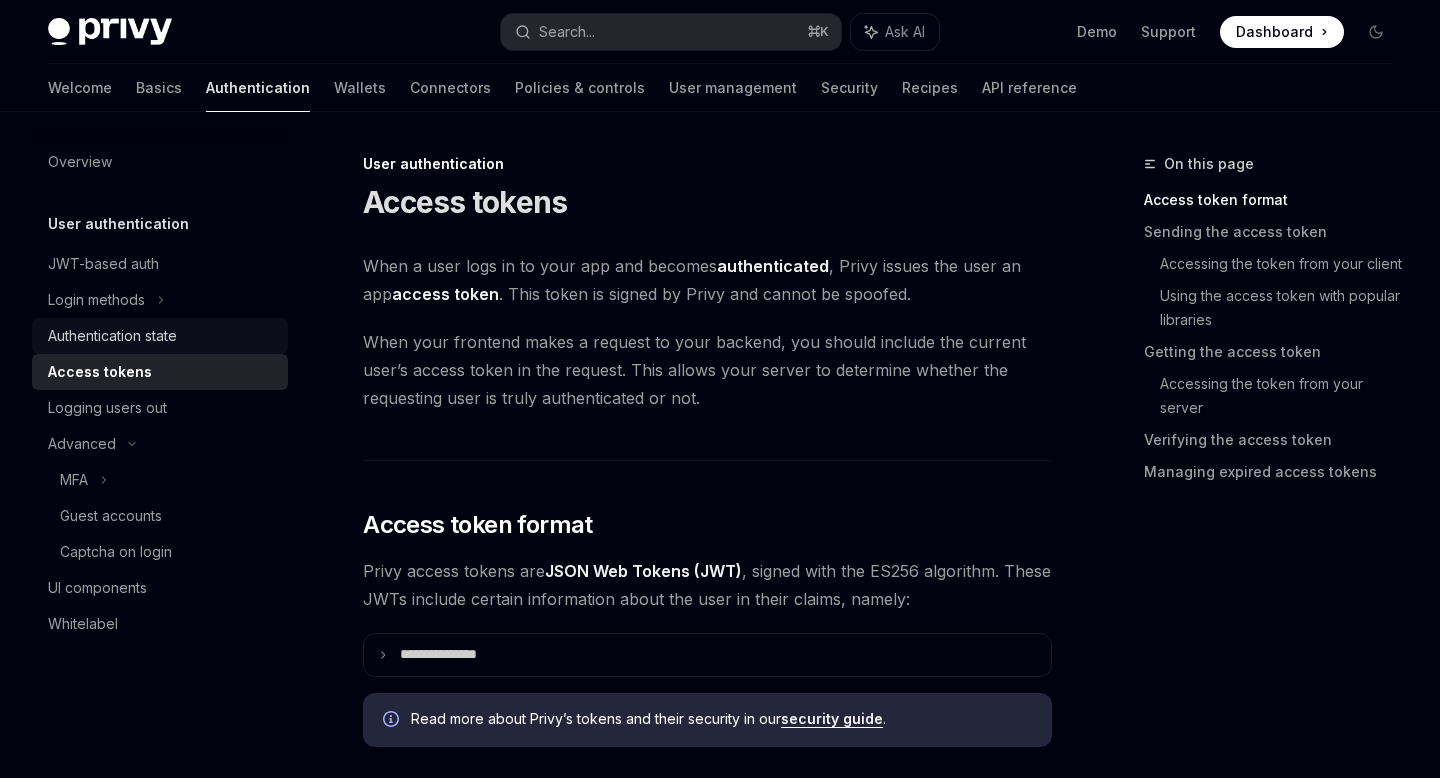 click on "Authentication state" at bounding box center [112, 336] 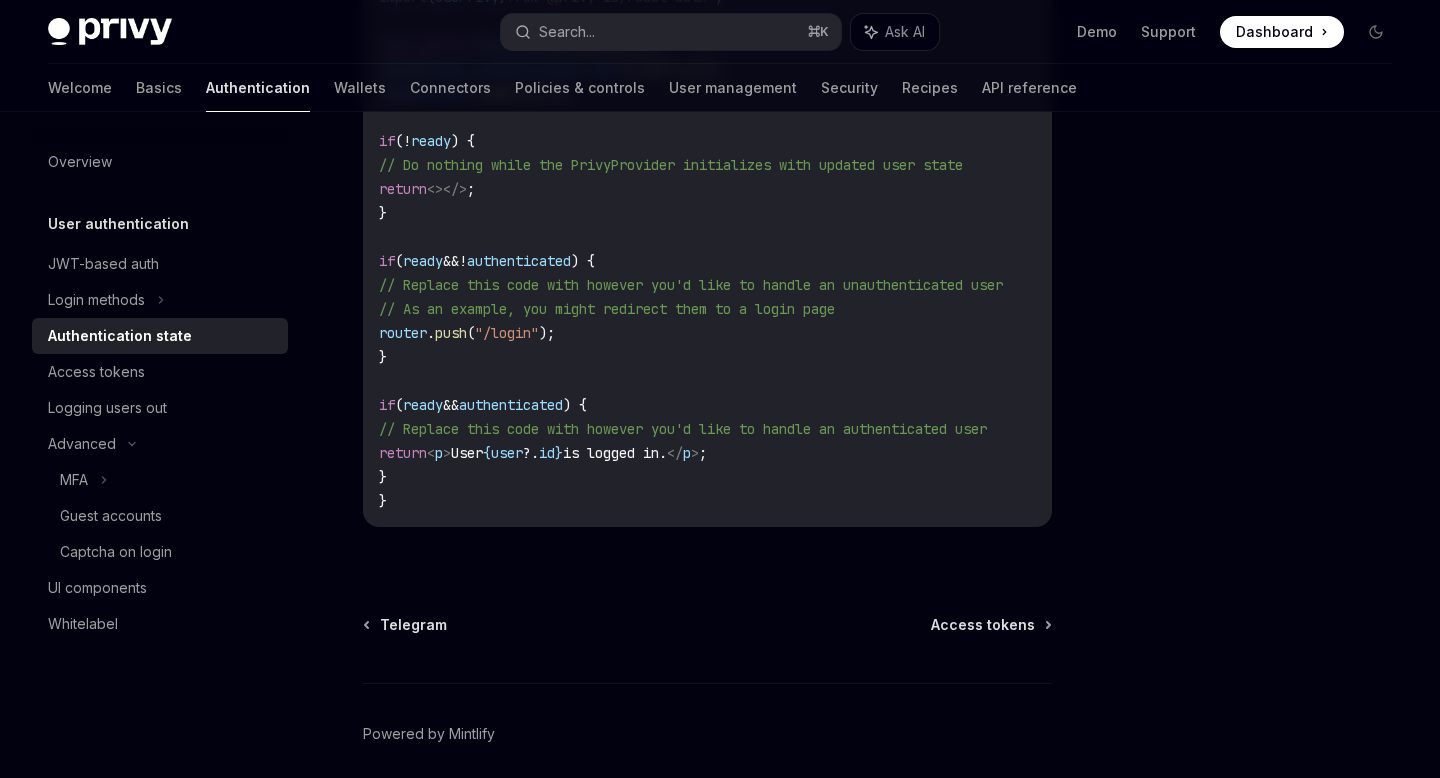 scroll, scrollTop: 864, scrollLeft: 0, axis: vertical 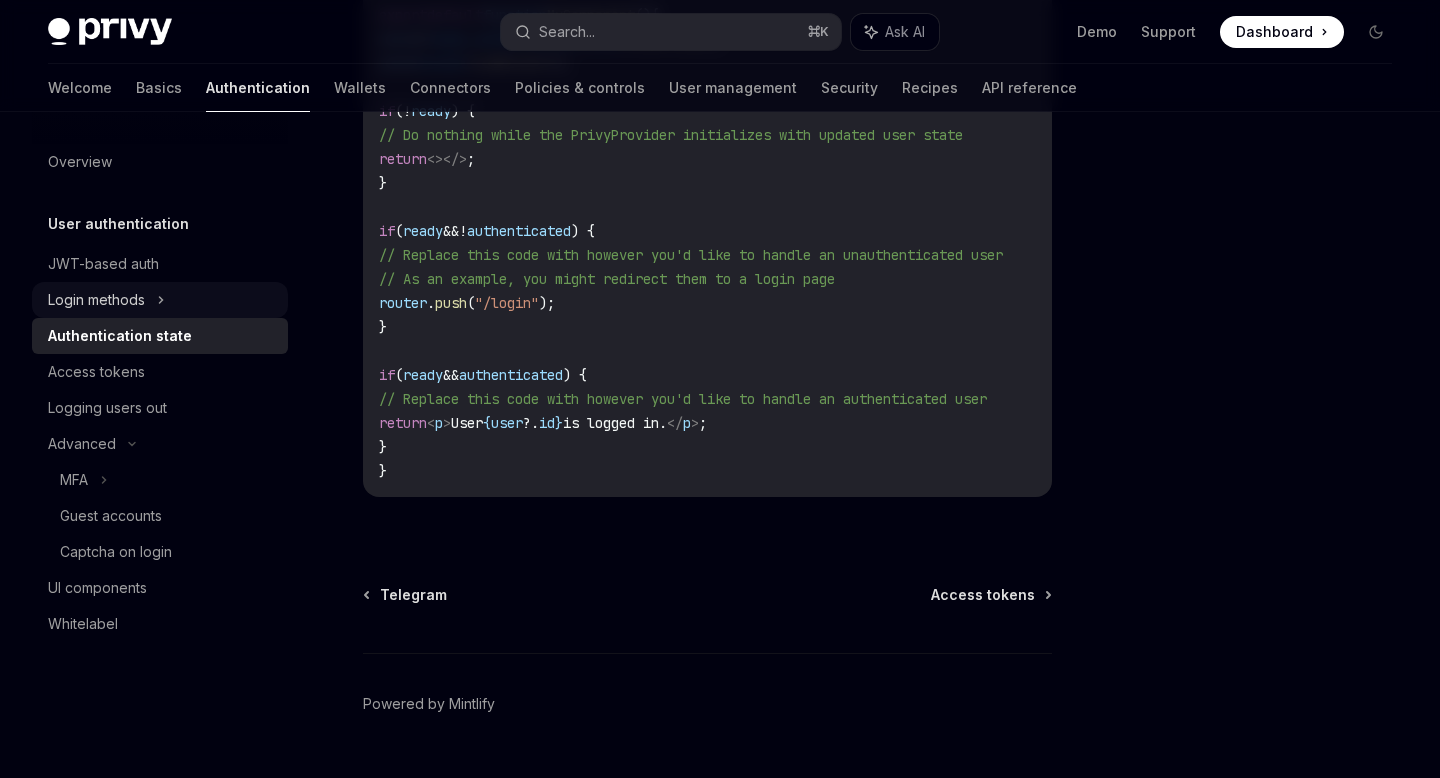 click on "Login methods" at bounding box center (160, 300) 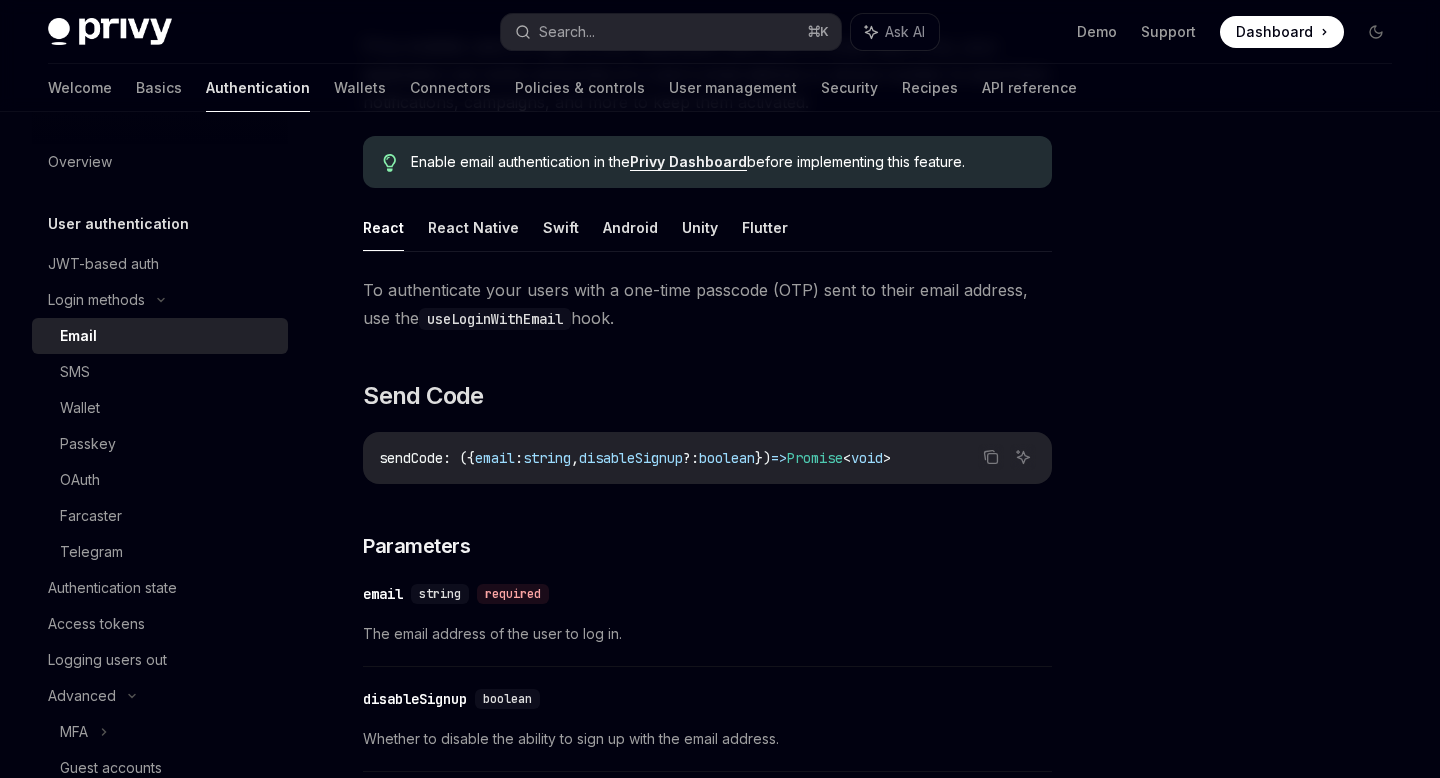 scroll, scrollTop: 134, scrollLeft: 0, axis: vertical 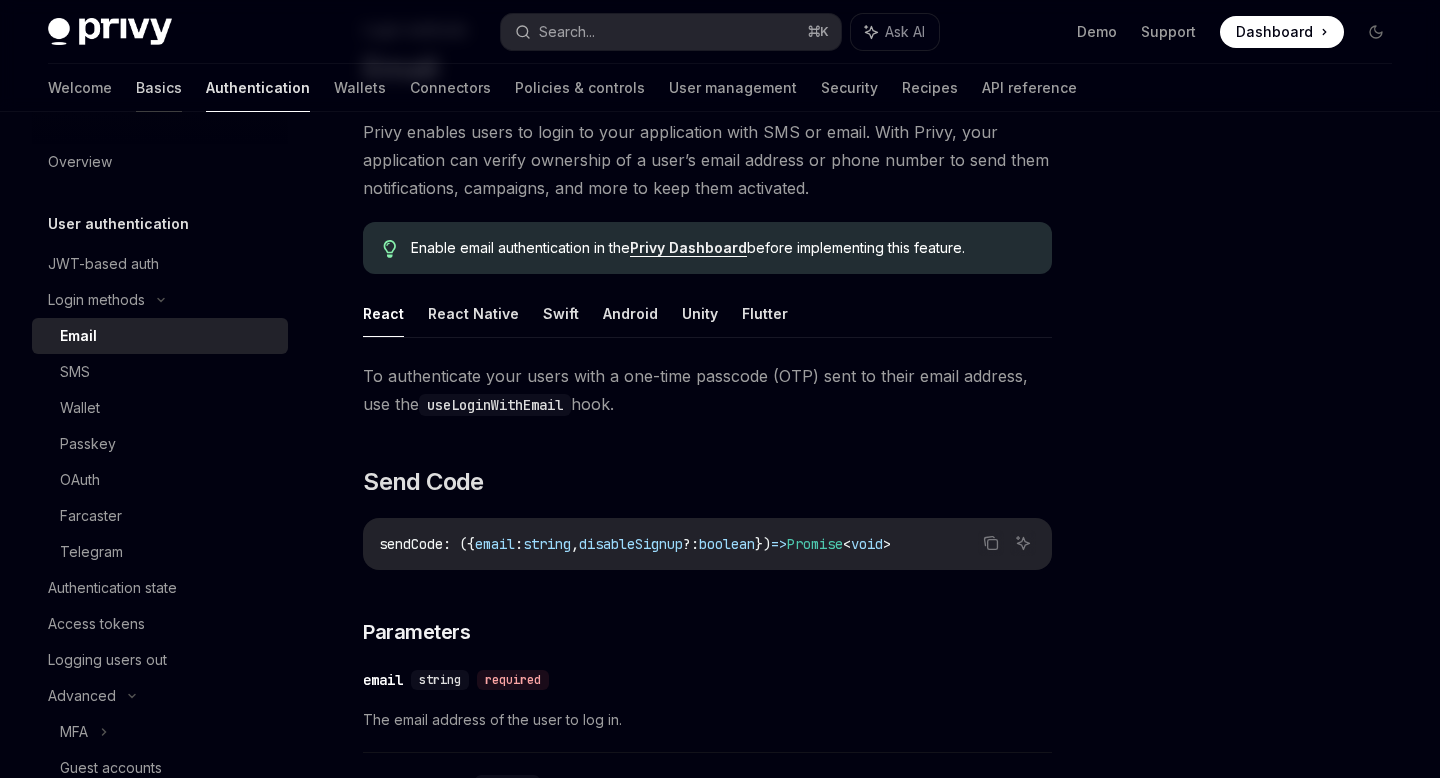 click on "Basics" at bounding box center (159, 88) 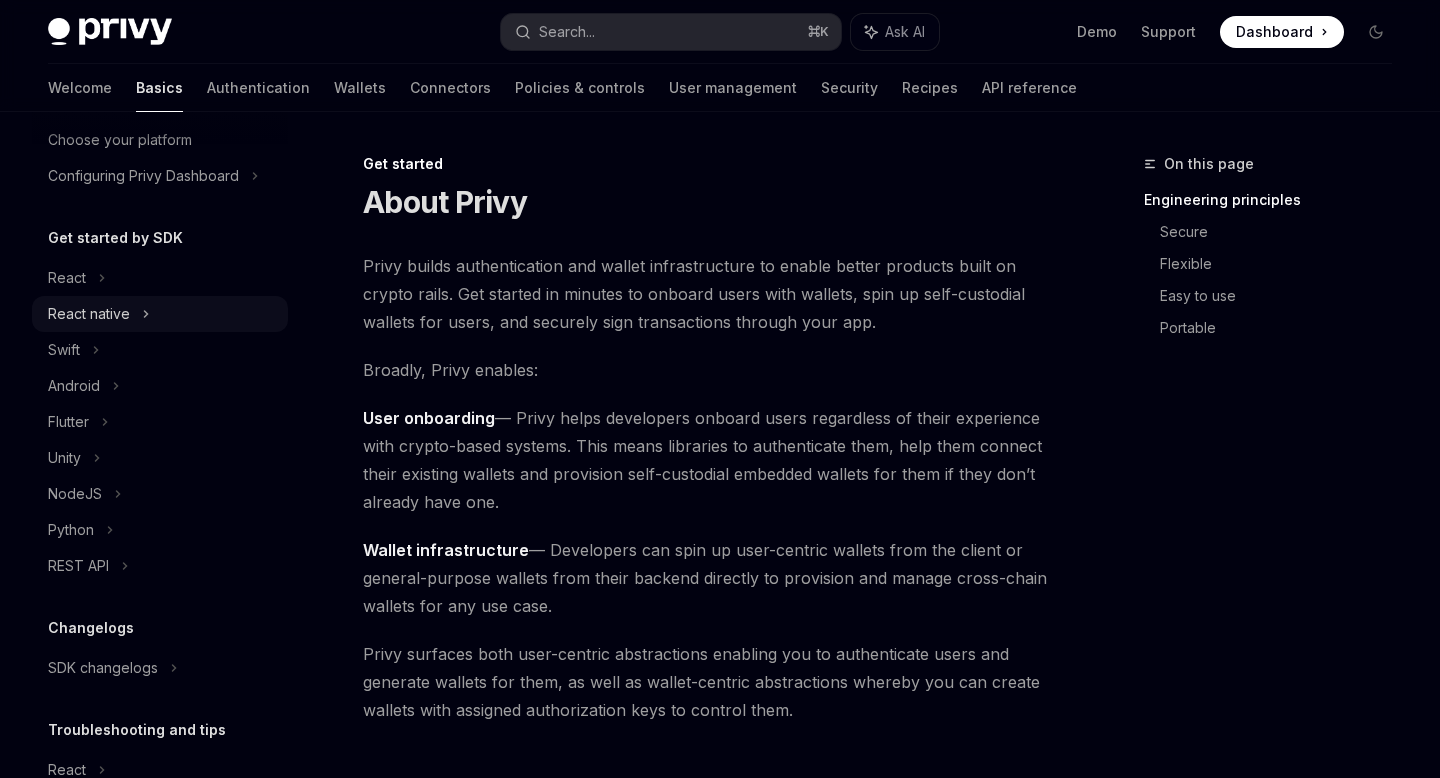 scroll, scrollTop: 140, scrollLeft: 0, axis: vertical 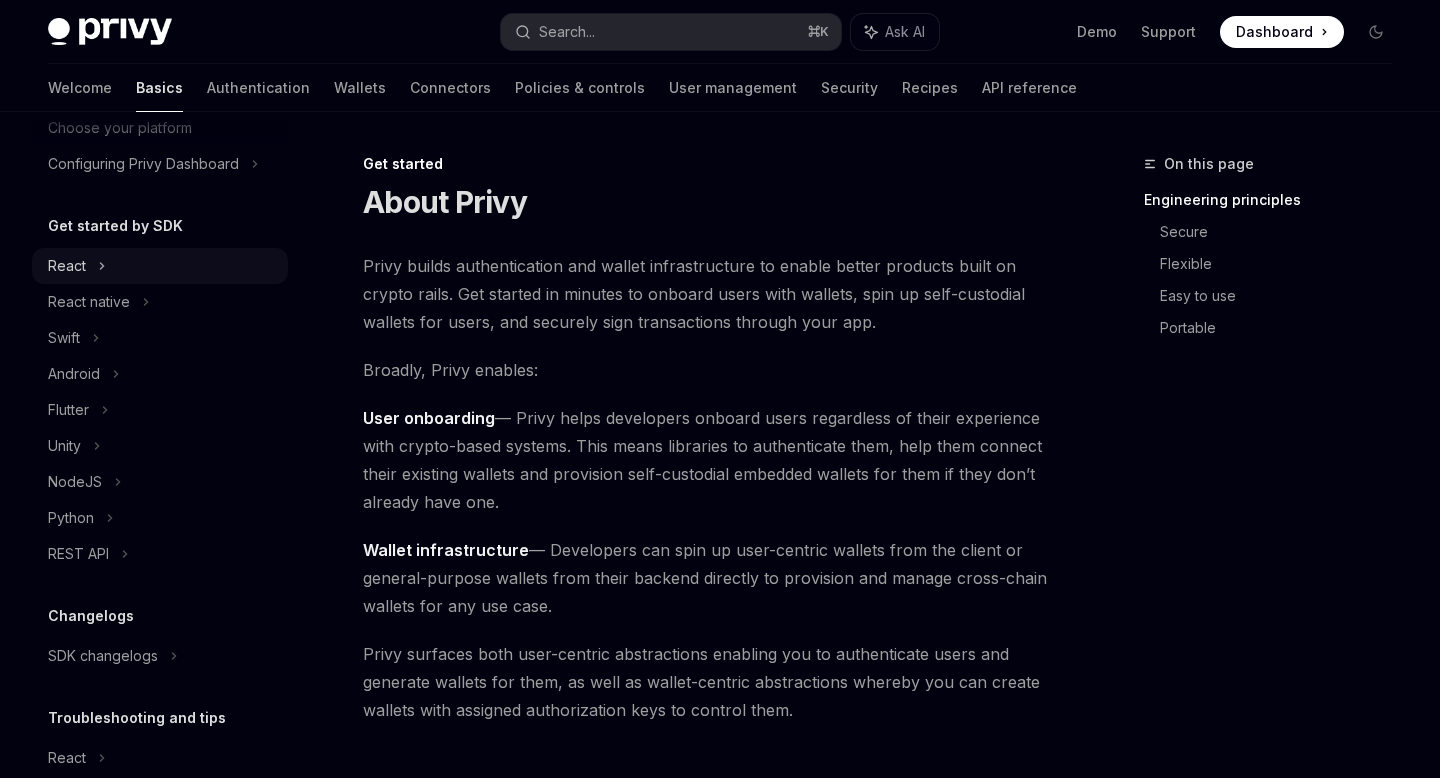 click on "React" at bounding box center [160, 266] 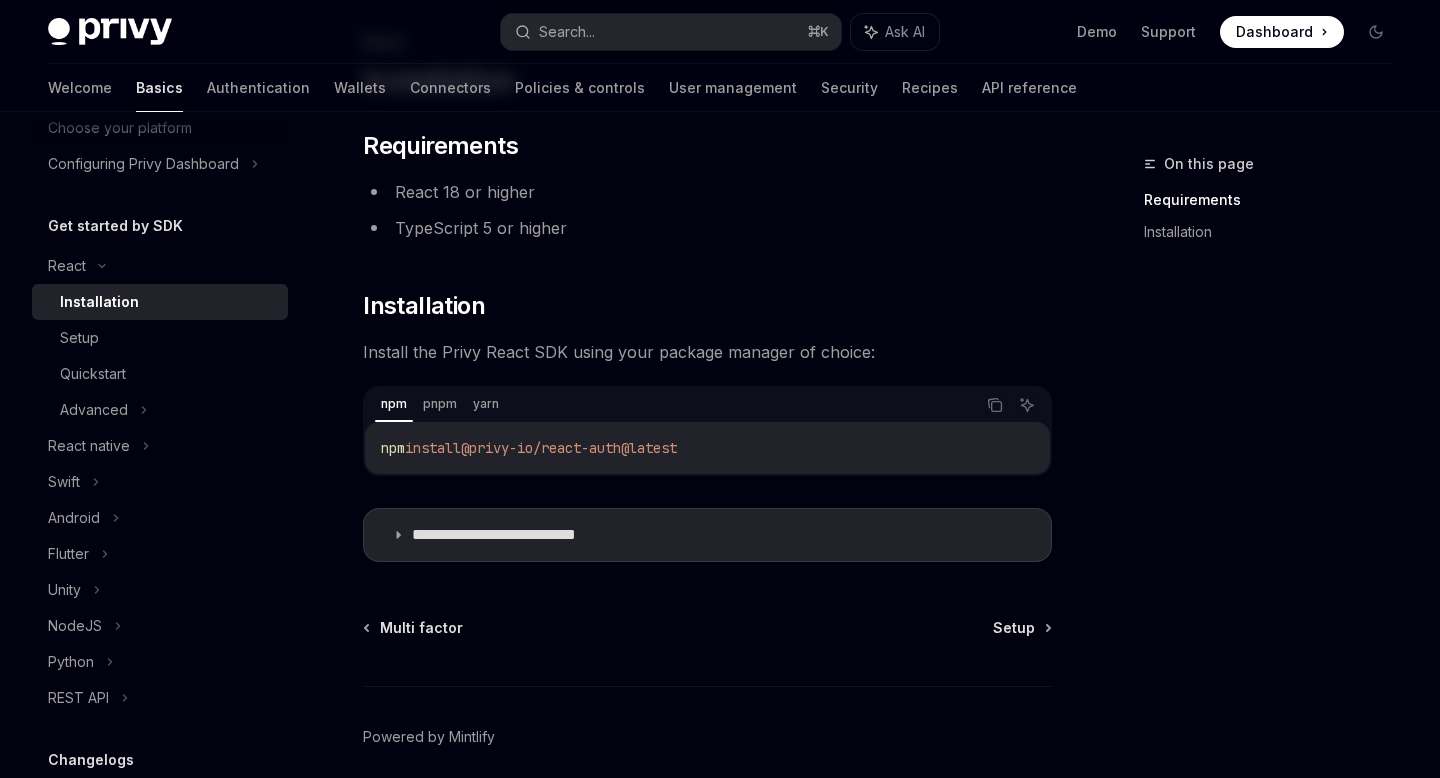 scroll, scrollTop: 203, scrollLeft: 0, axis: vertical 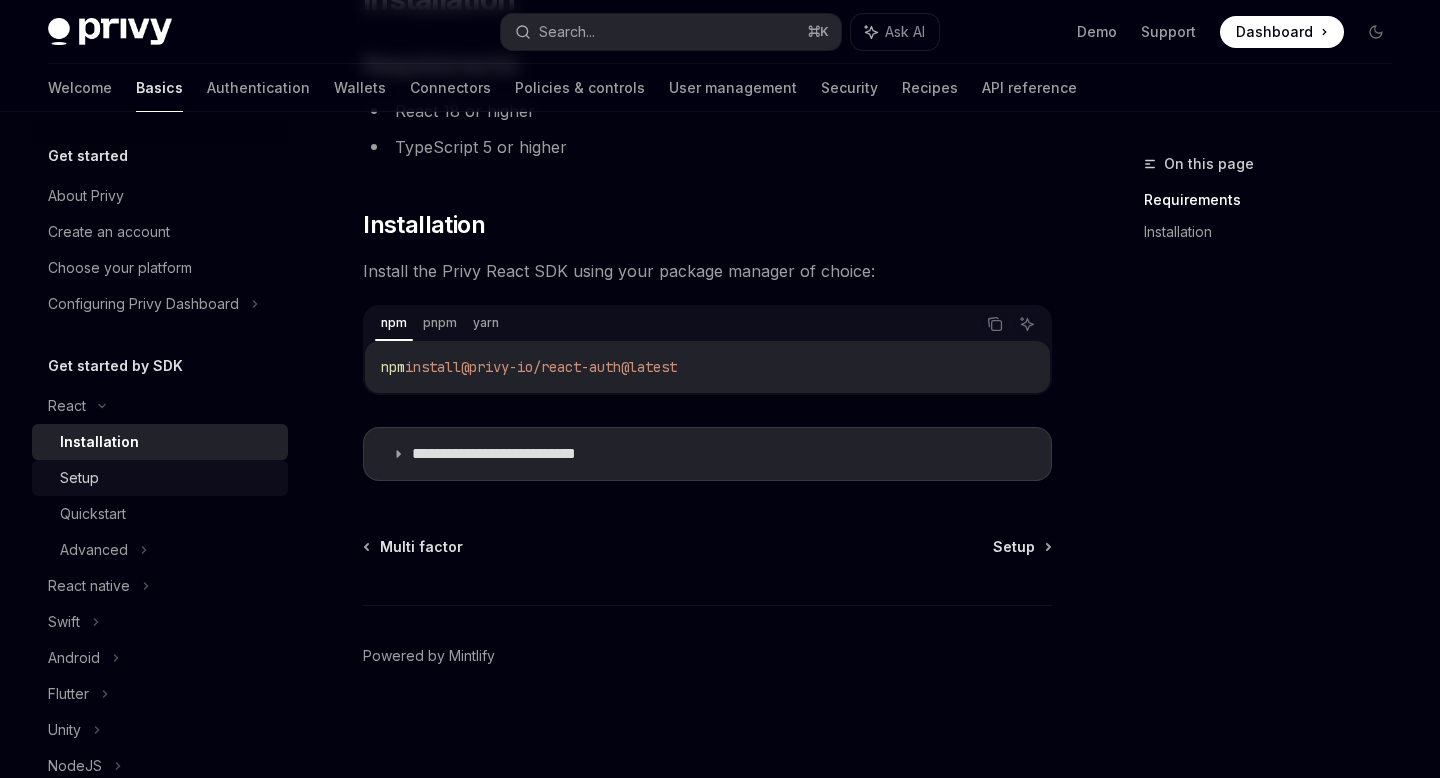 click on "Setup" at bounding box center (168, 478) 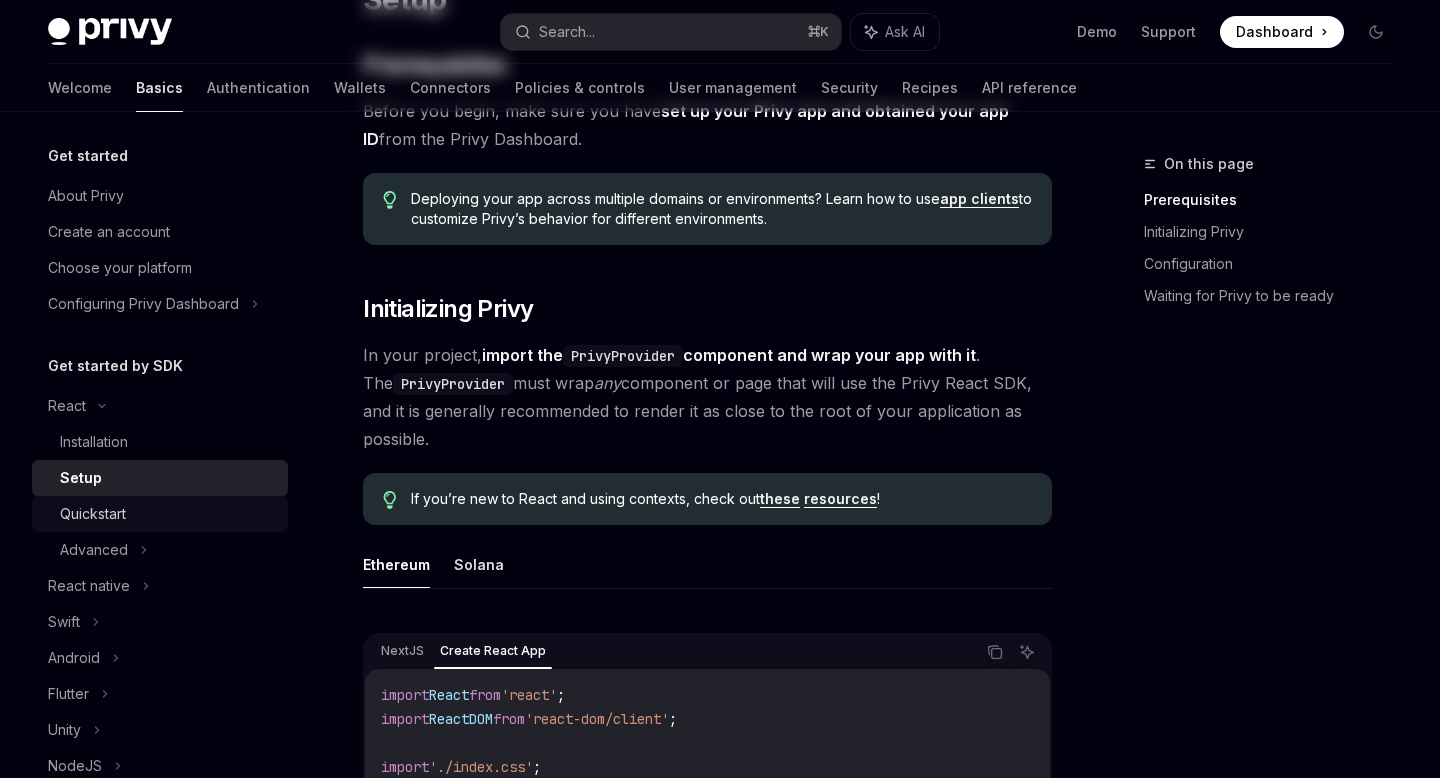 scroll, scrollTop: 0, scrollLeft: 0, axis: both 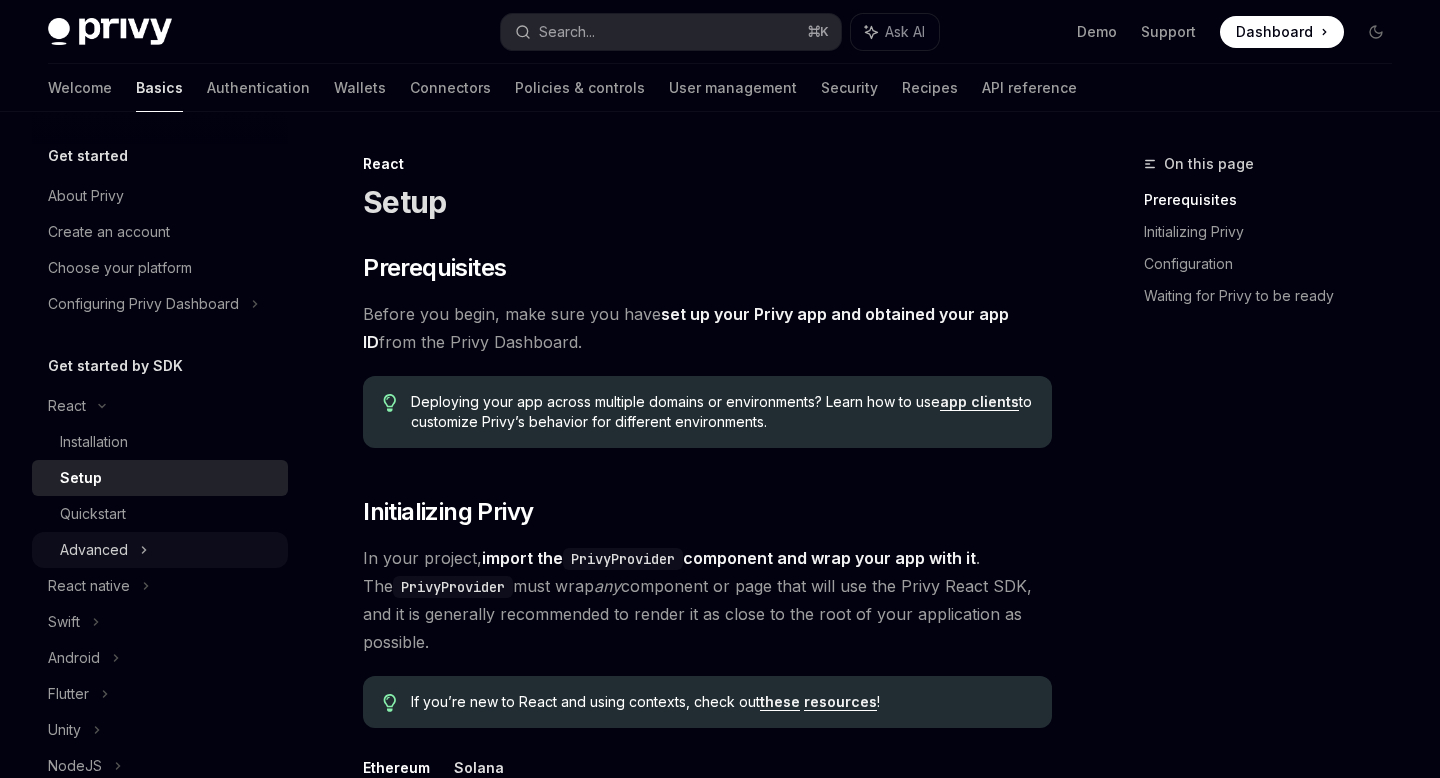 click on "Advanced" at bounding box center (160, 550) 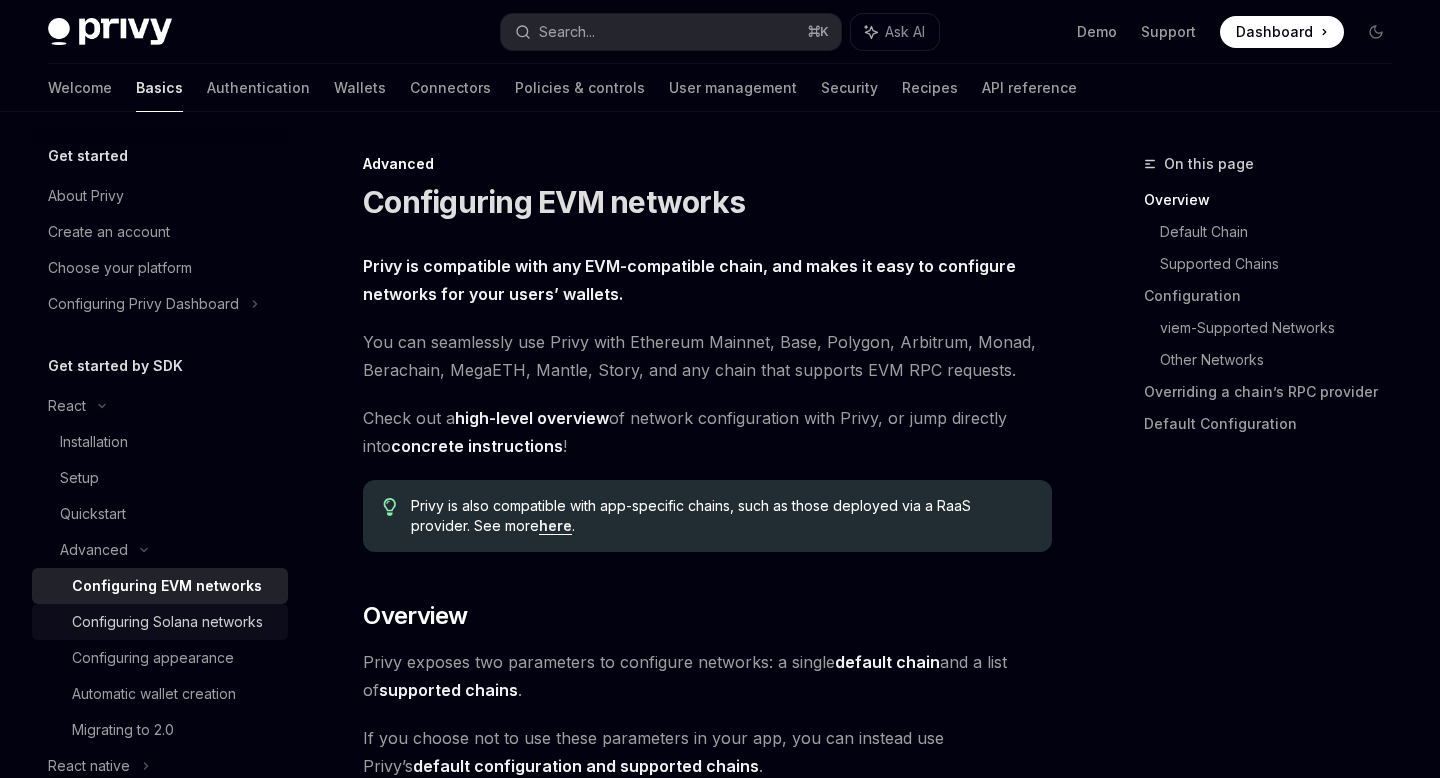 click on "Configuring Solana networks" at bounding box center (167, 622) 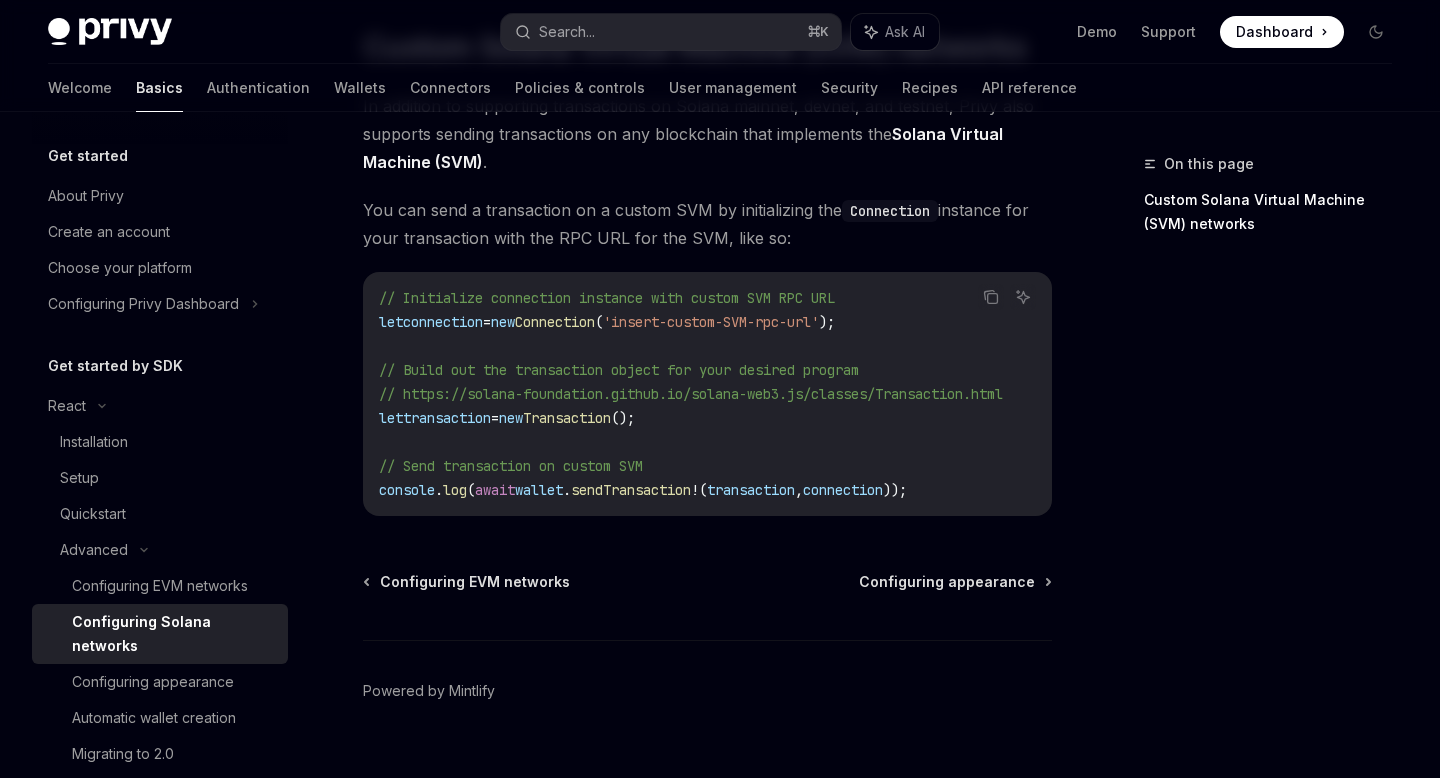 scroll, scrollTop: 950, scrollLeft: 0, axis: vertical 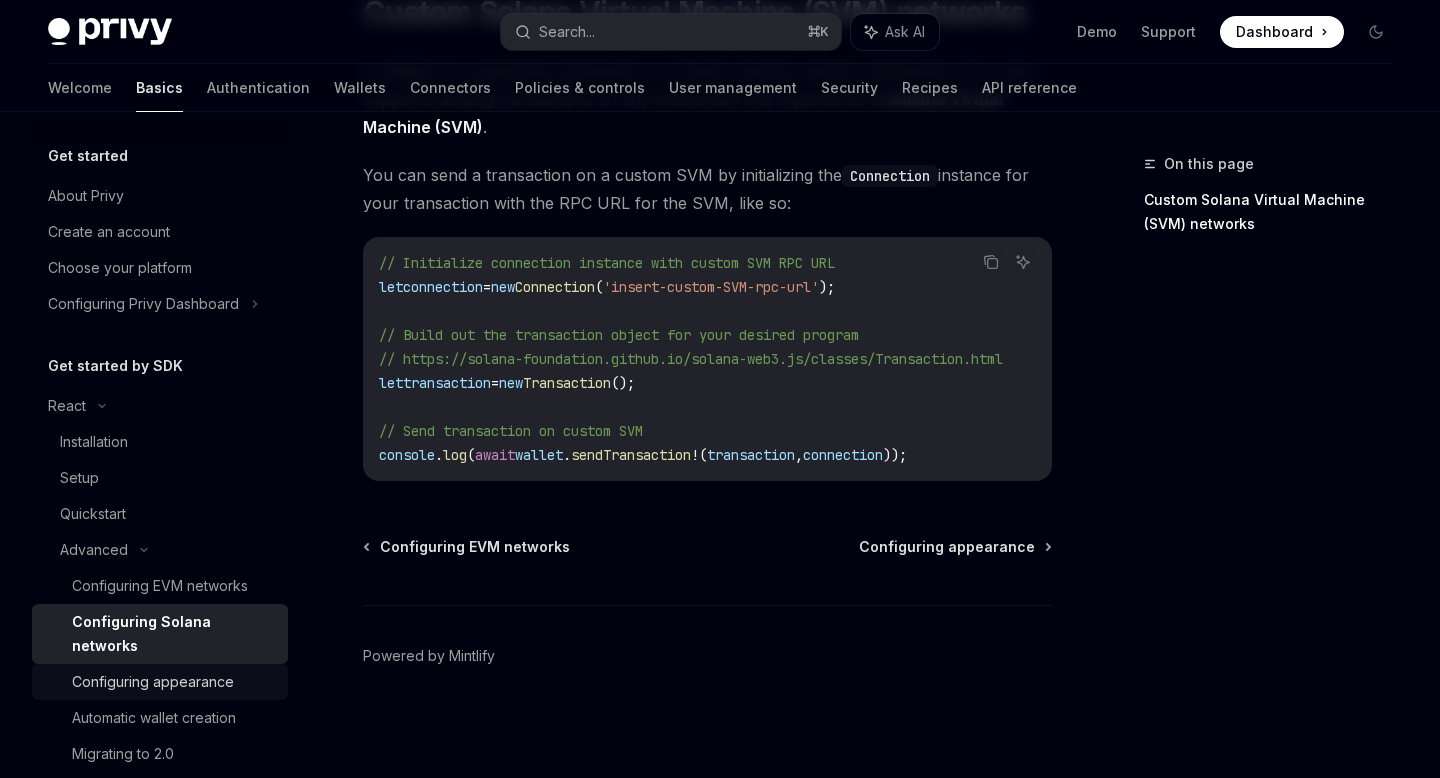click on "Configuring appearance" at bounding box center [153, 682] 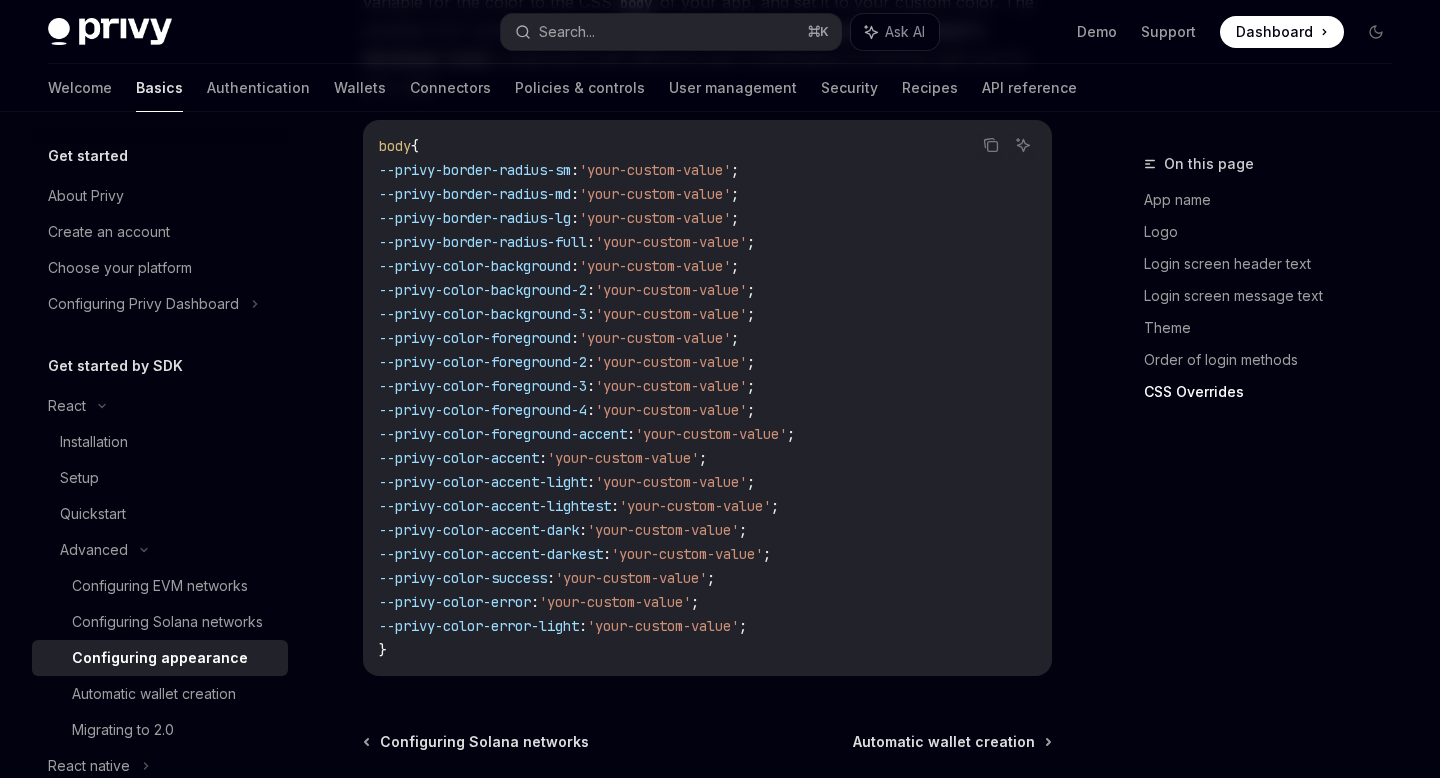 scroll, scrollTop: 5277, scrollLeft: 0, axis: vertical 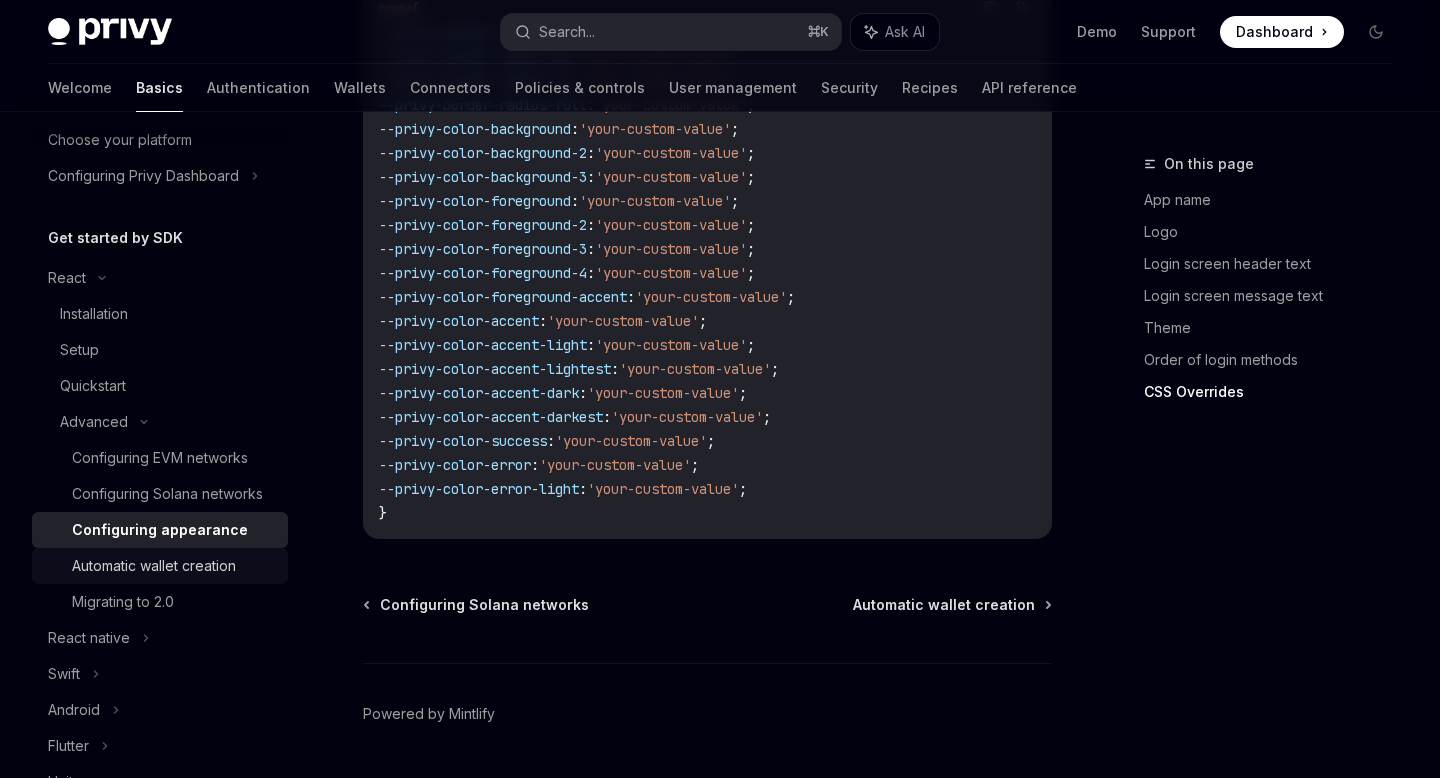 click on "Automatic wallet creation" at bounding box center (154, 566) 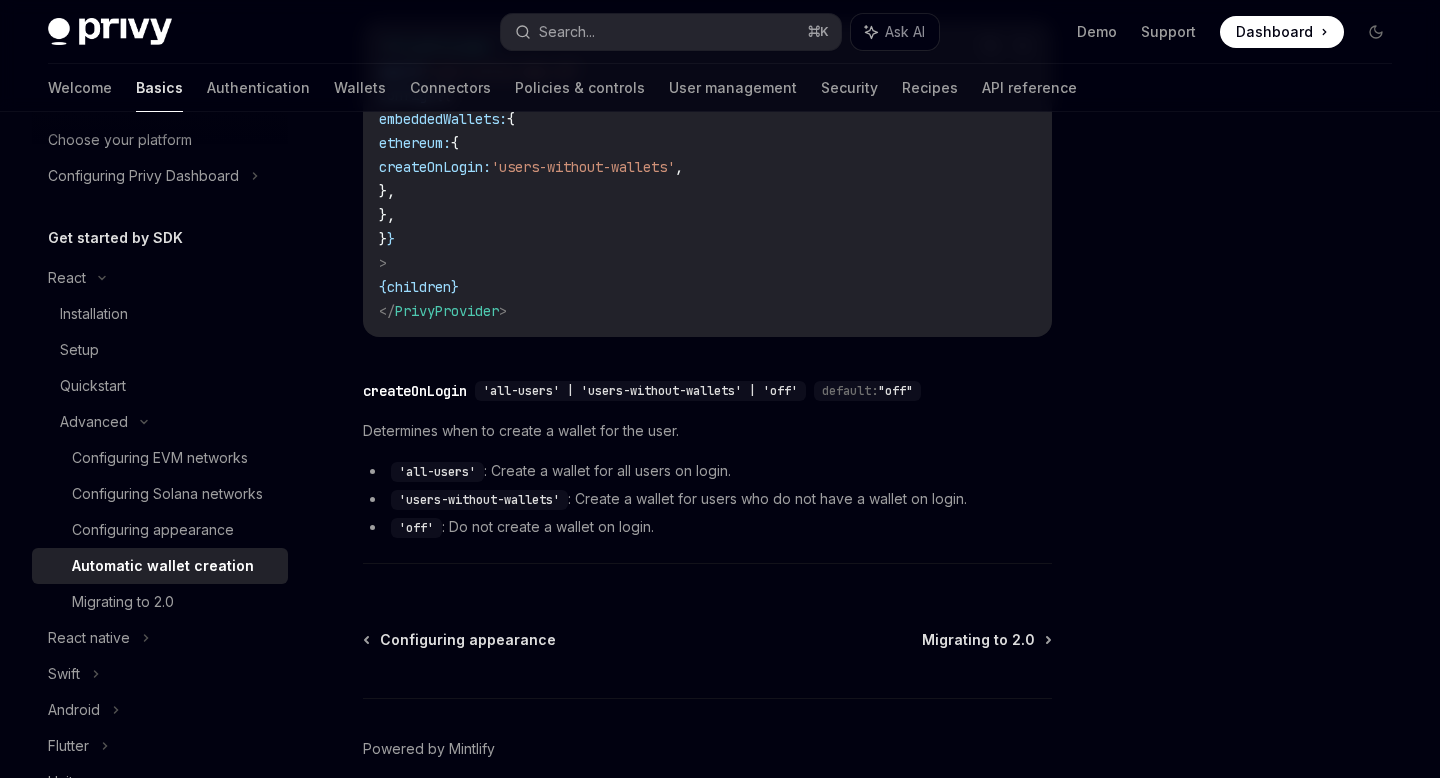 scroll, scrollTop: 684, scrollLeft: 0, axis: vertical 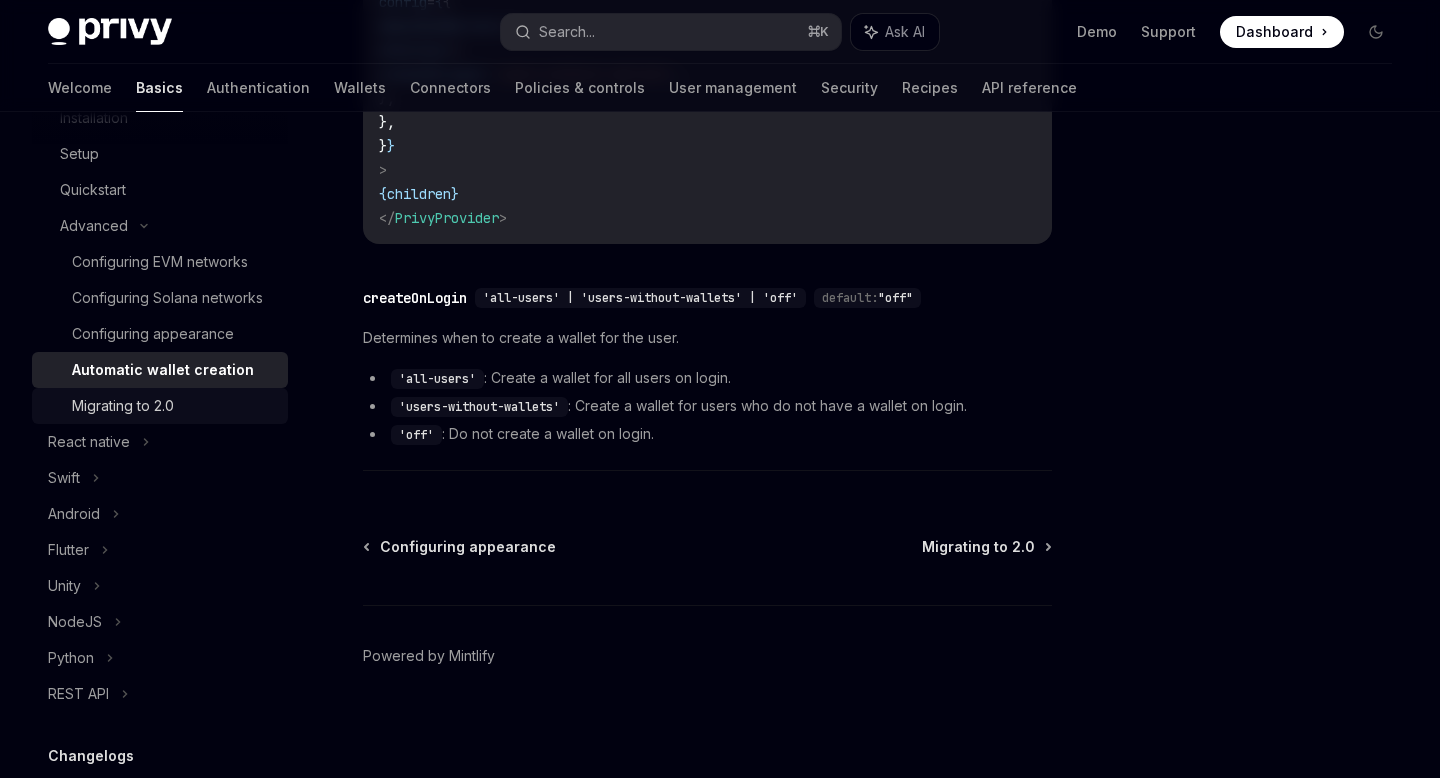 click on "Migrating to 2.0" at bounding box center [160, 406] 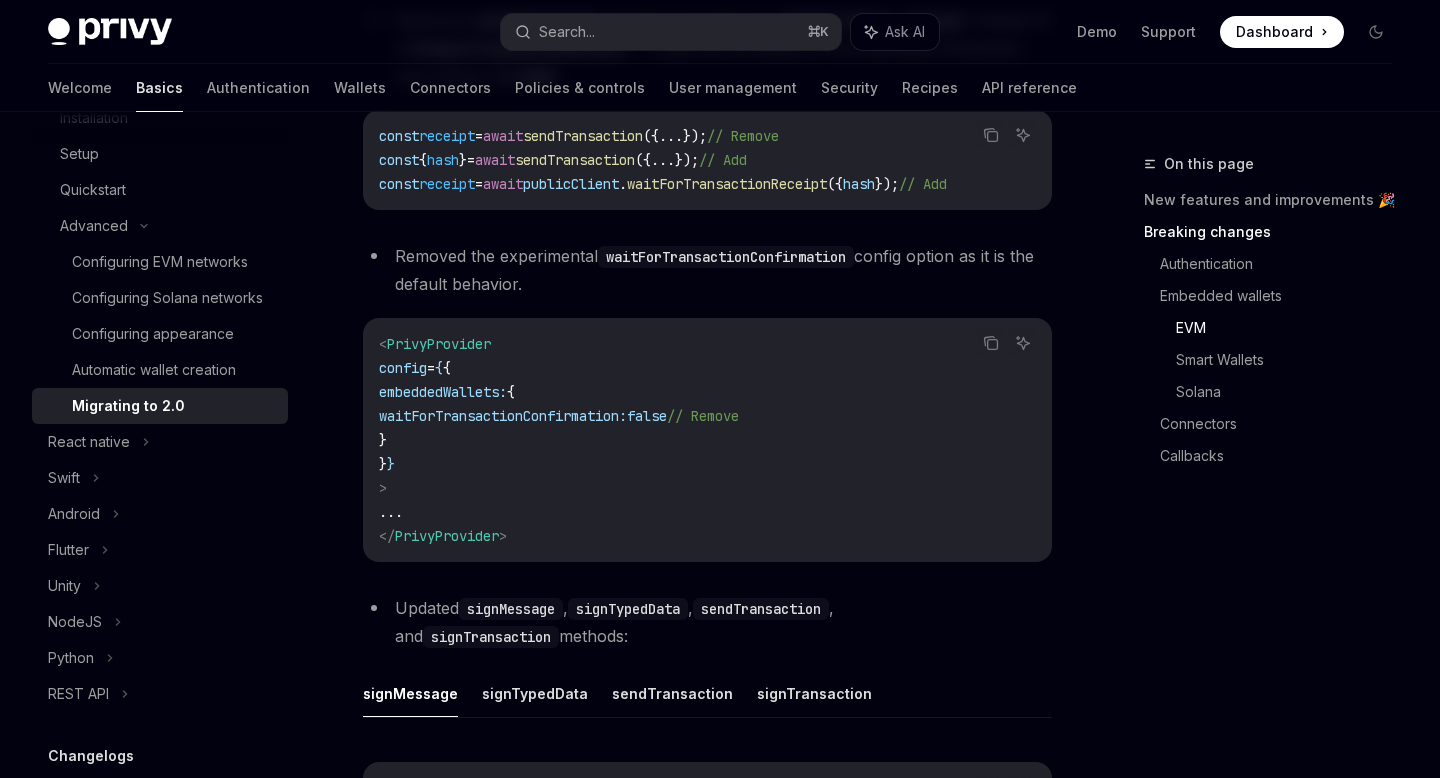 scroll, scrollTop: 2658, scrollLeft: 0, axis: vertical 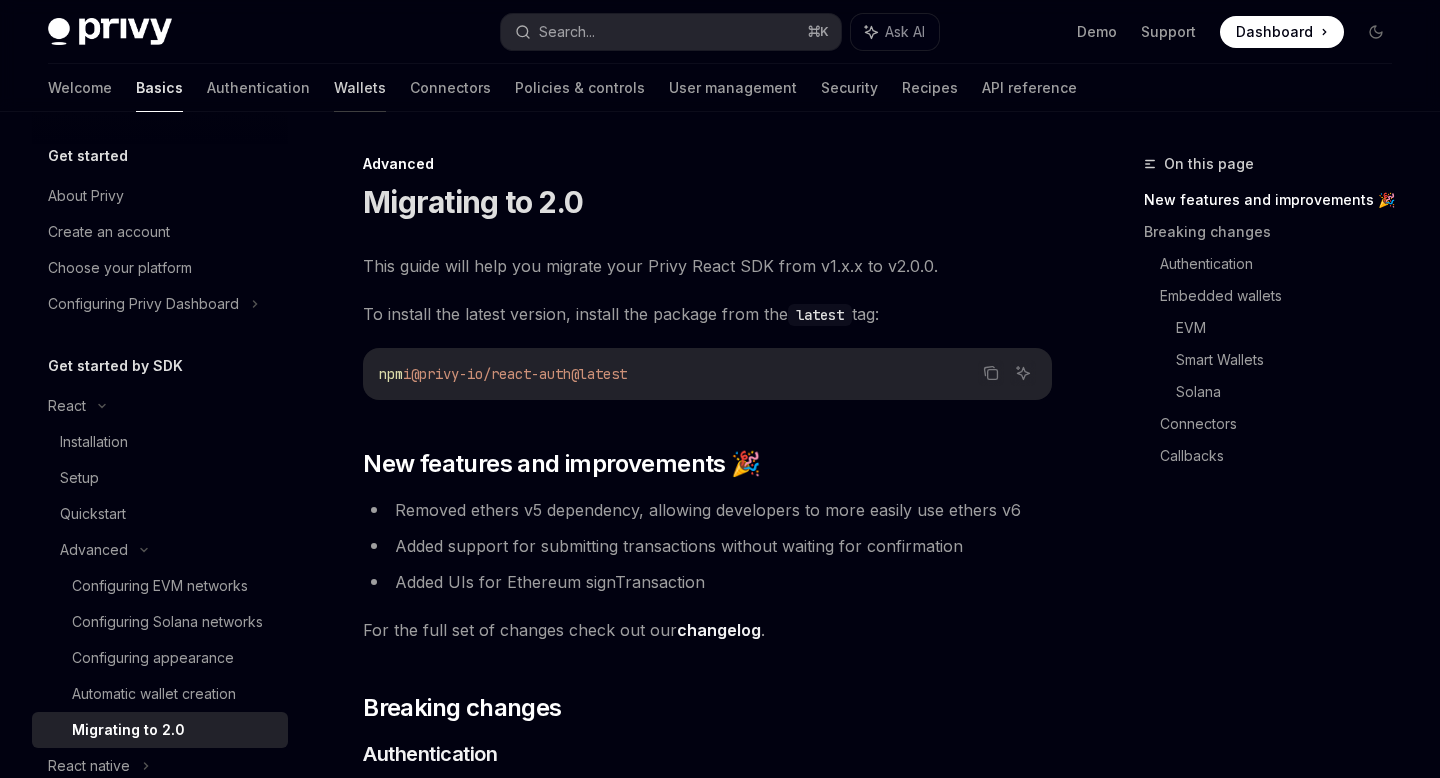 click on "Wallets" at bounding box center [360, 88] 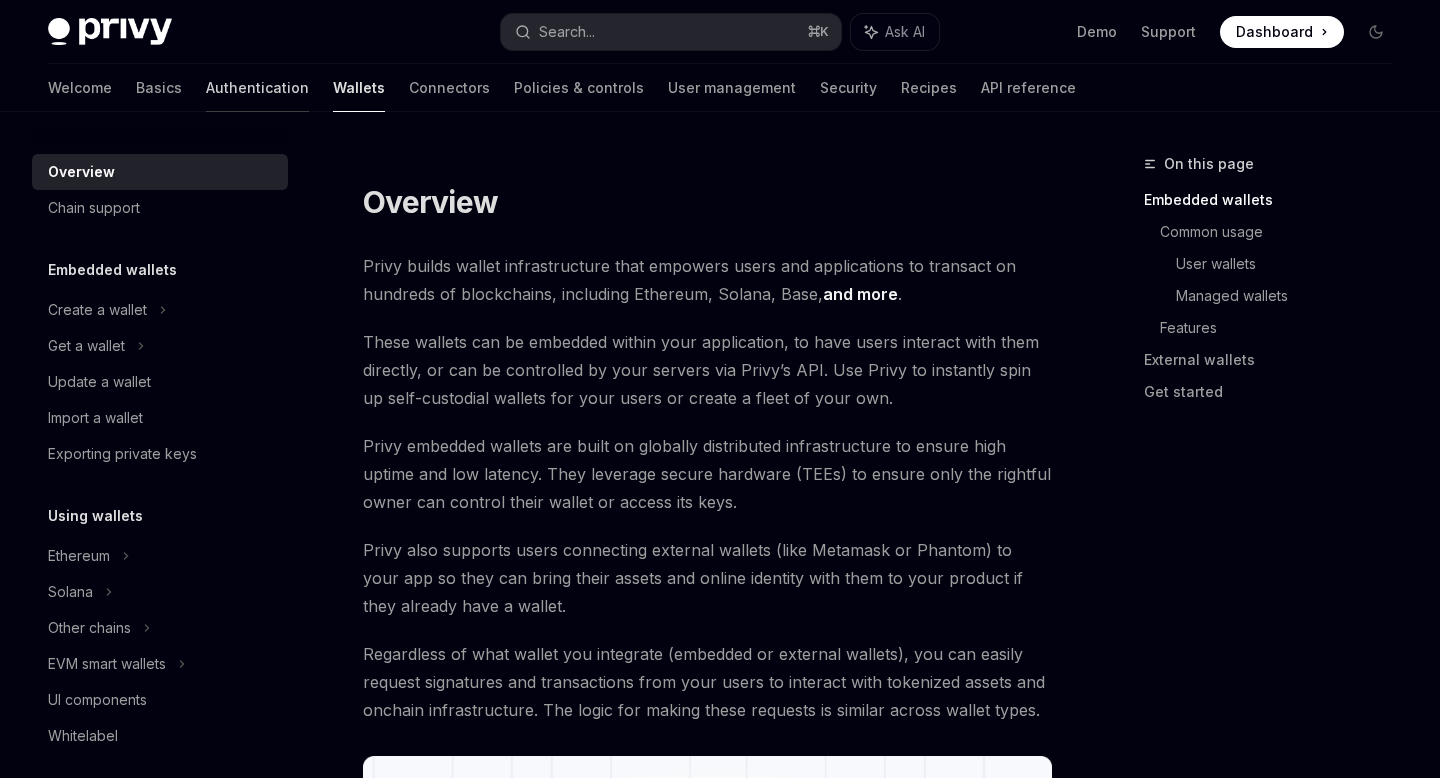 click on "Authentication" at bounding box center [257, 88] 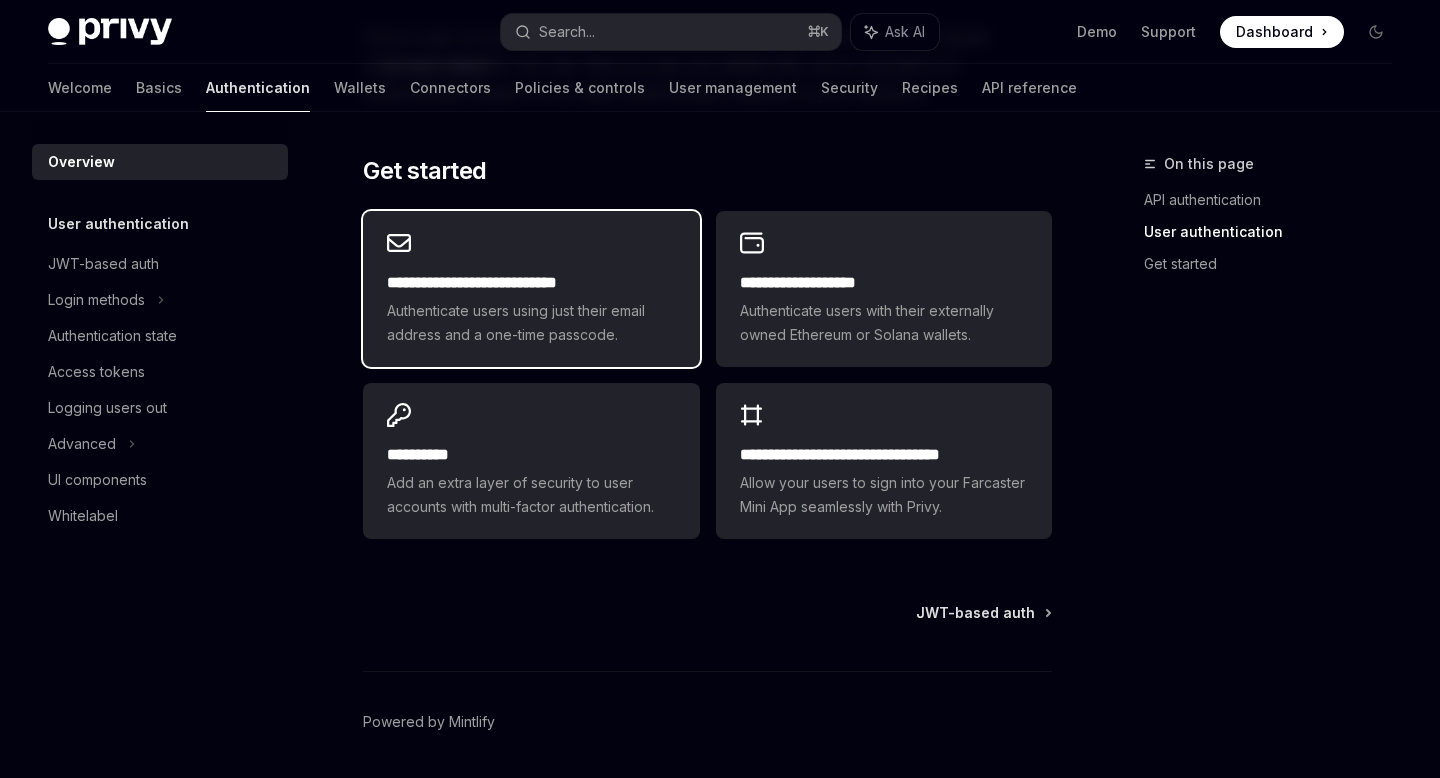 scroll, scrollTop: 1554, scrollLeft: 0, axis: vertical 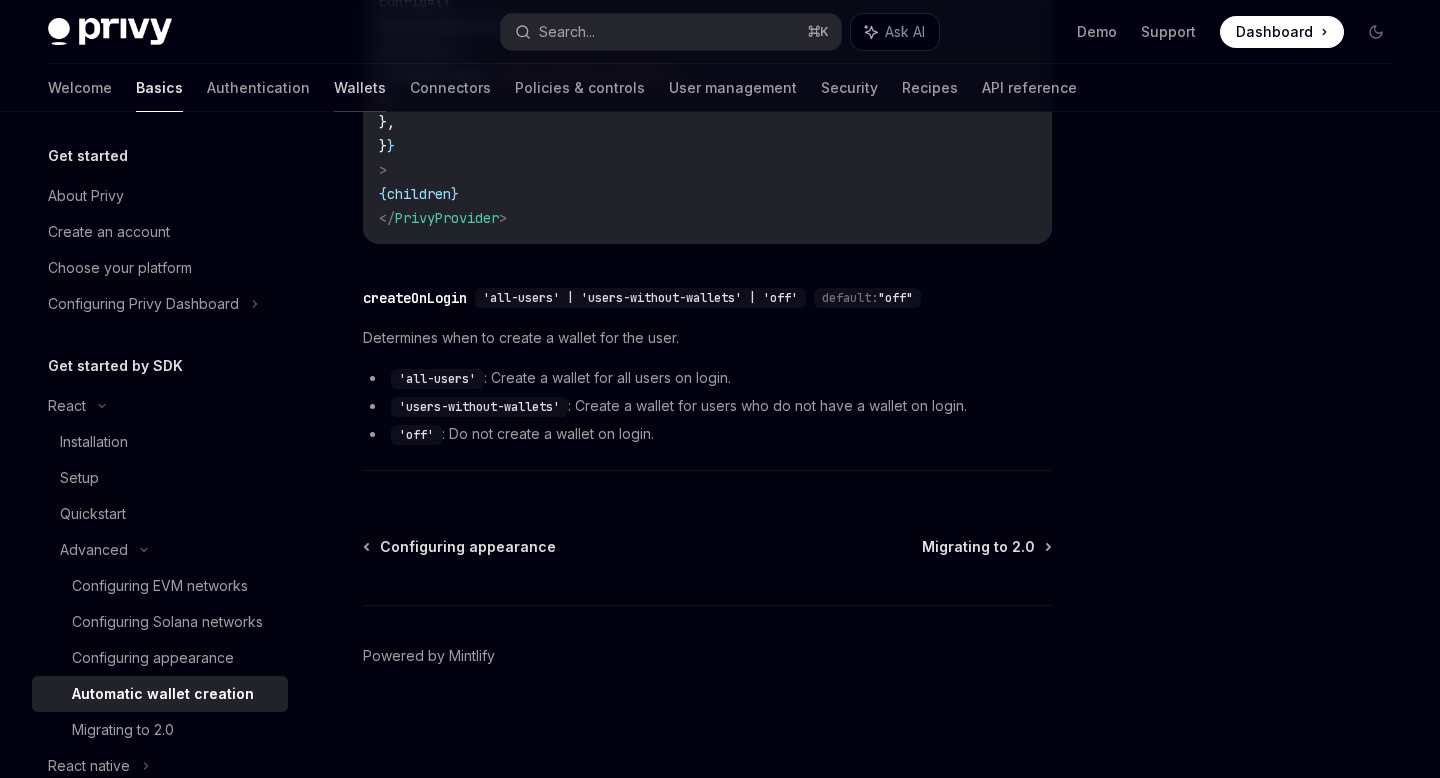click on "Wallets" at bounding box center (360, 88) 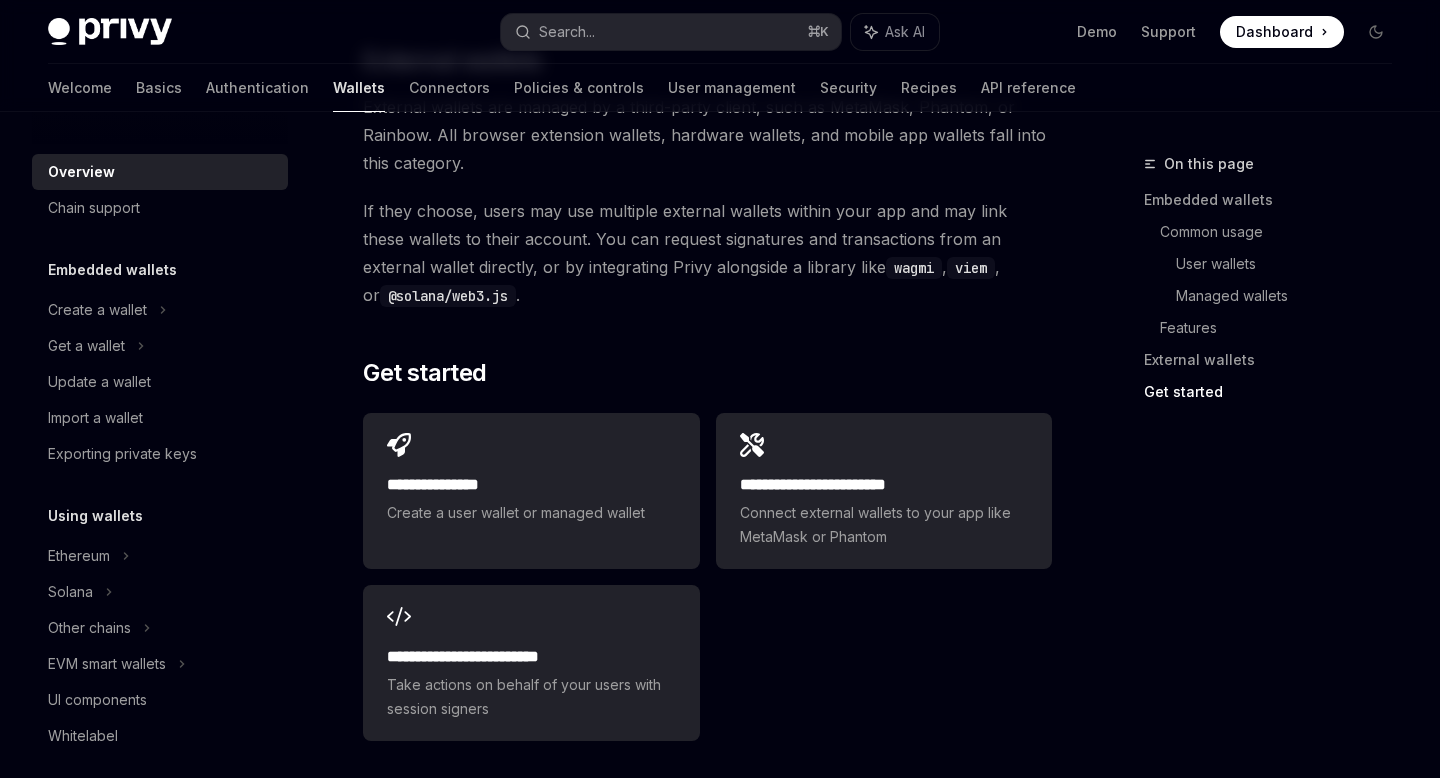 scroll, scrollTop: 3230, scrollLeft: 0, axis: vertical 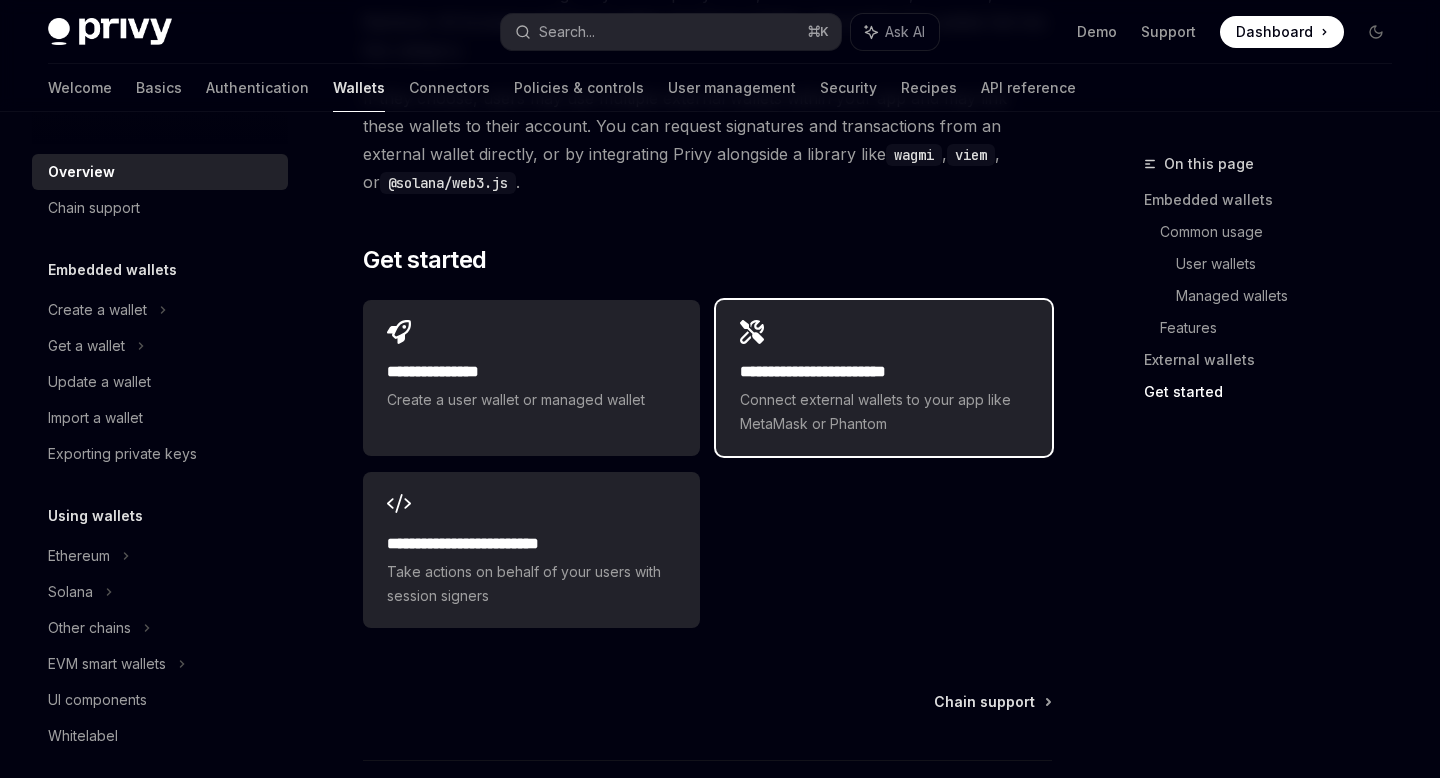 click on "Connect external wallets to your app like MetaMask or Phantom" at bounding box center (884, 412) 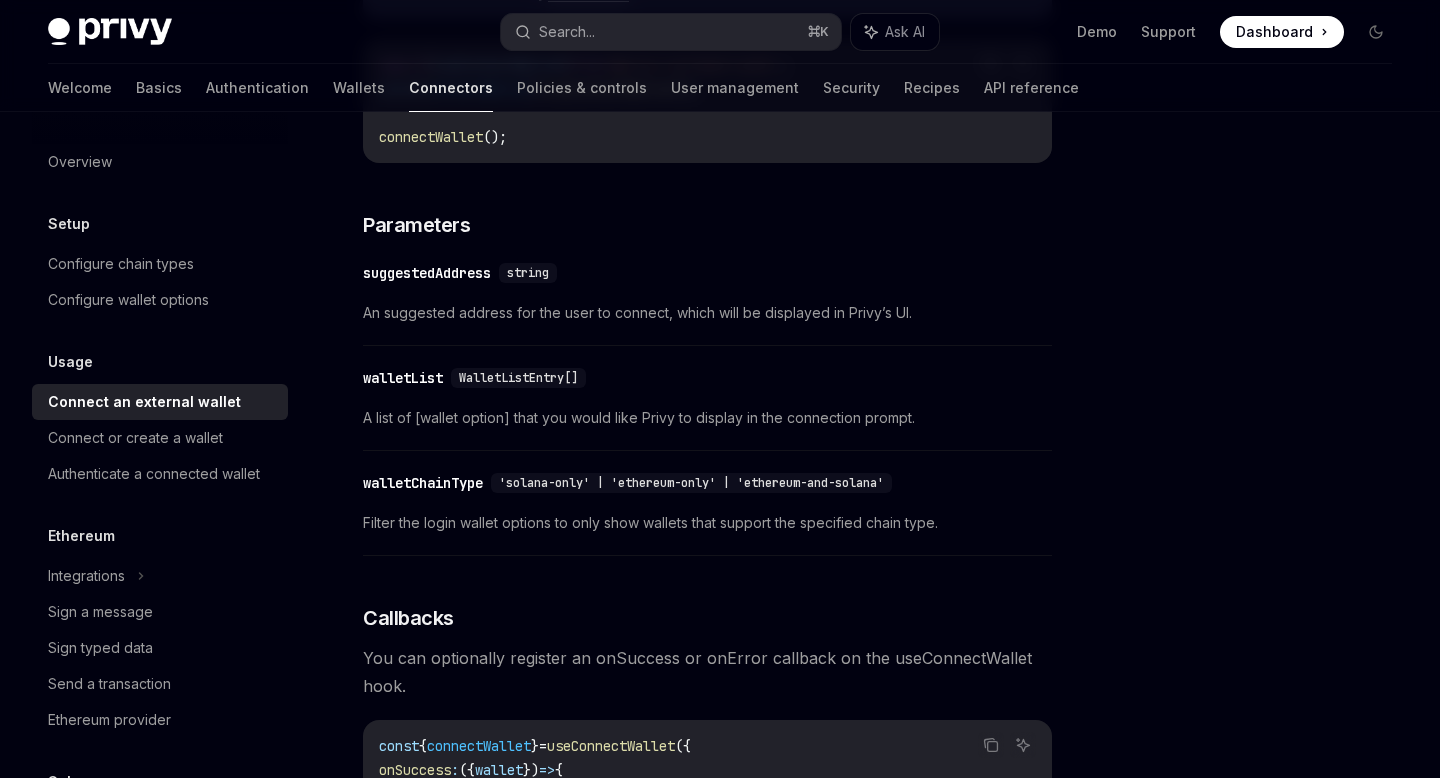 scroll, scrollTop: 737, scrollLeft: 0, axis: vertical 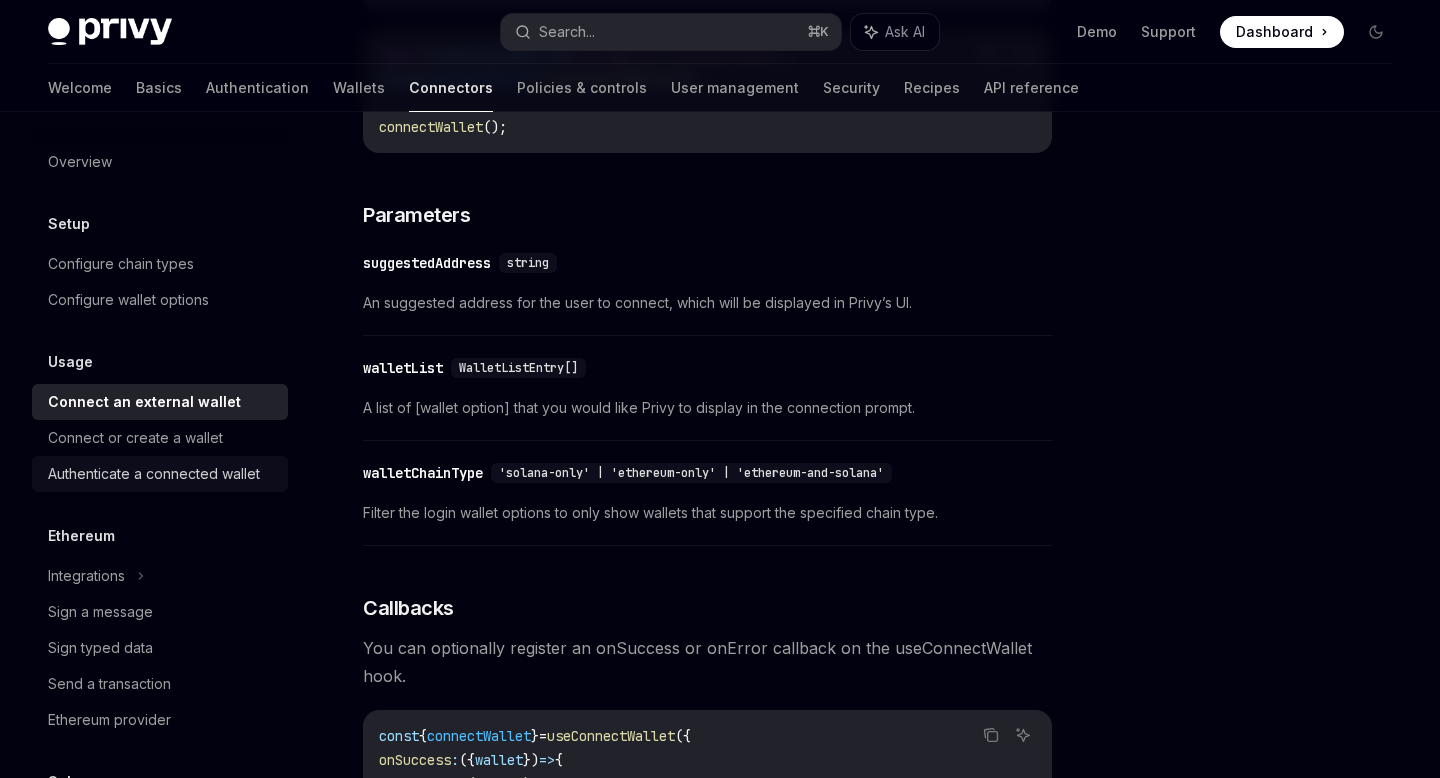 click on "Authenticate a connected wallet" at bounding box center [154, 474] 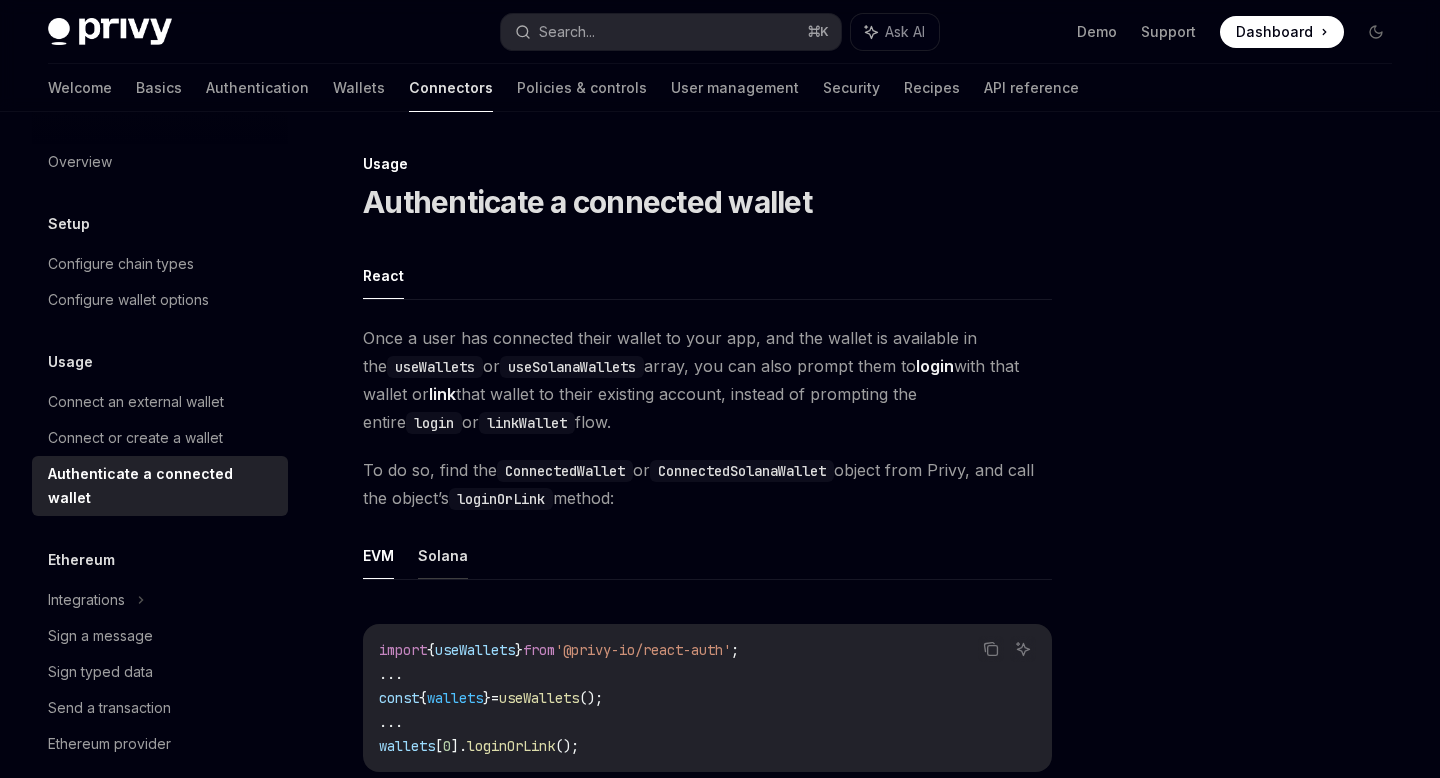 click on "Solana" at bounding box center (443, 555) 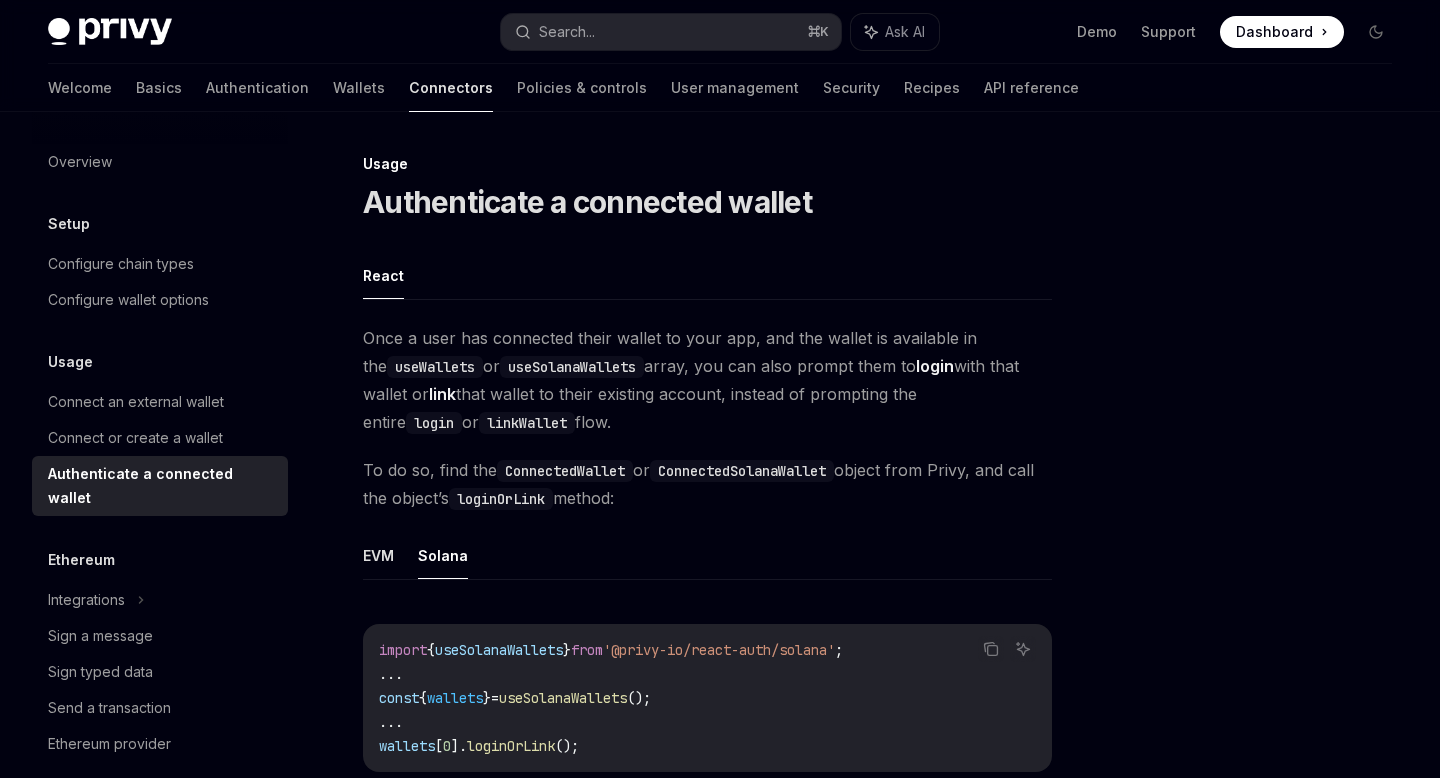 scroll, scrollTop: 495, scrollLeft: 0, axis: vertical 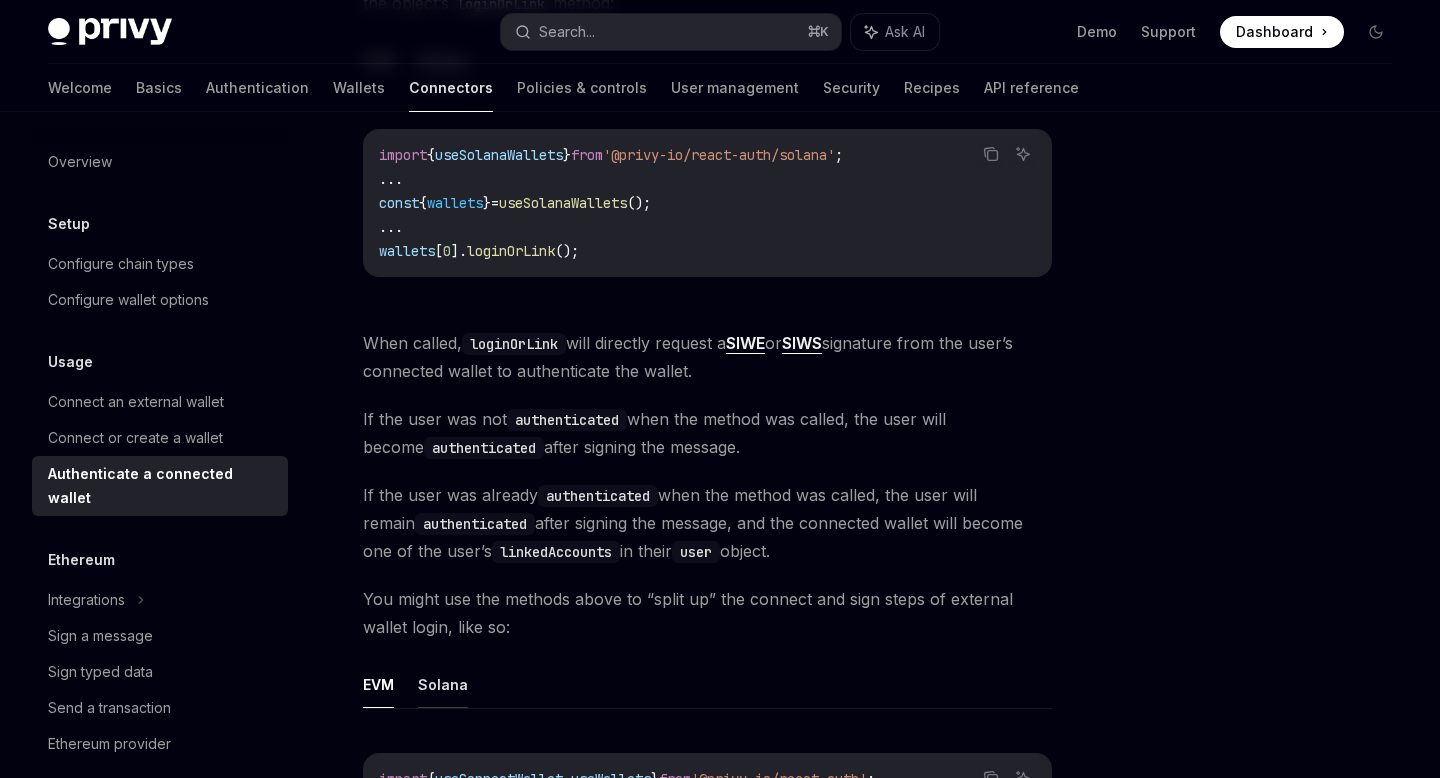click on "Solana" at bounding box center [443, 684] 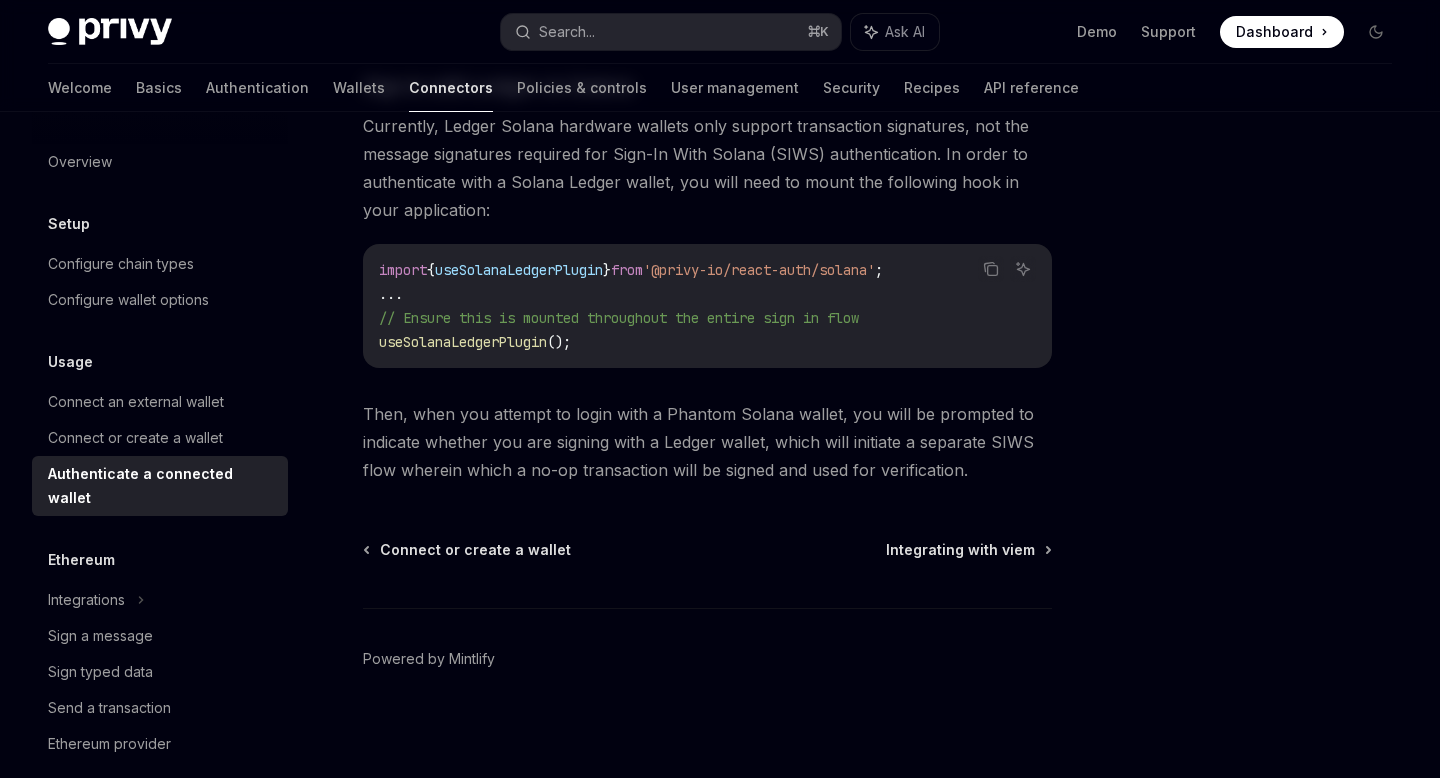 scroll, scrollTop: 1823, scrollLeft: 0, axis: vertical 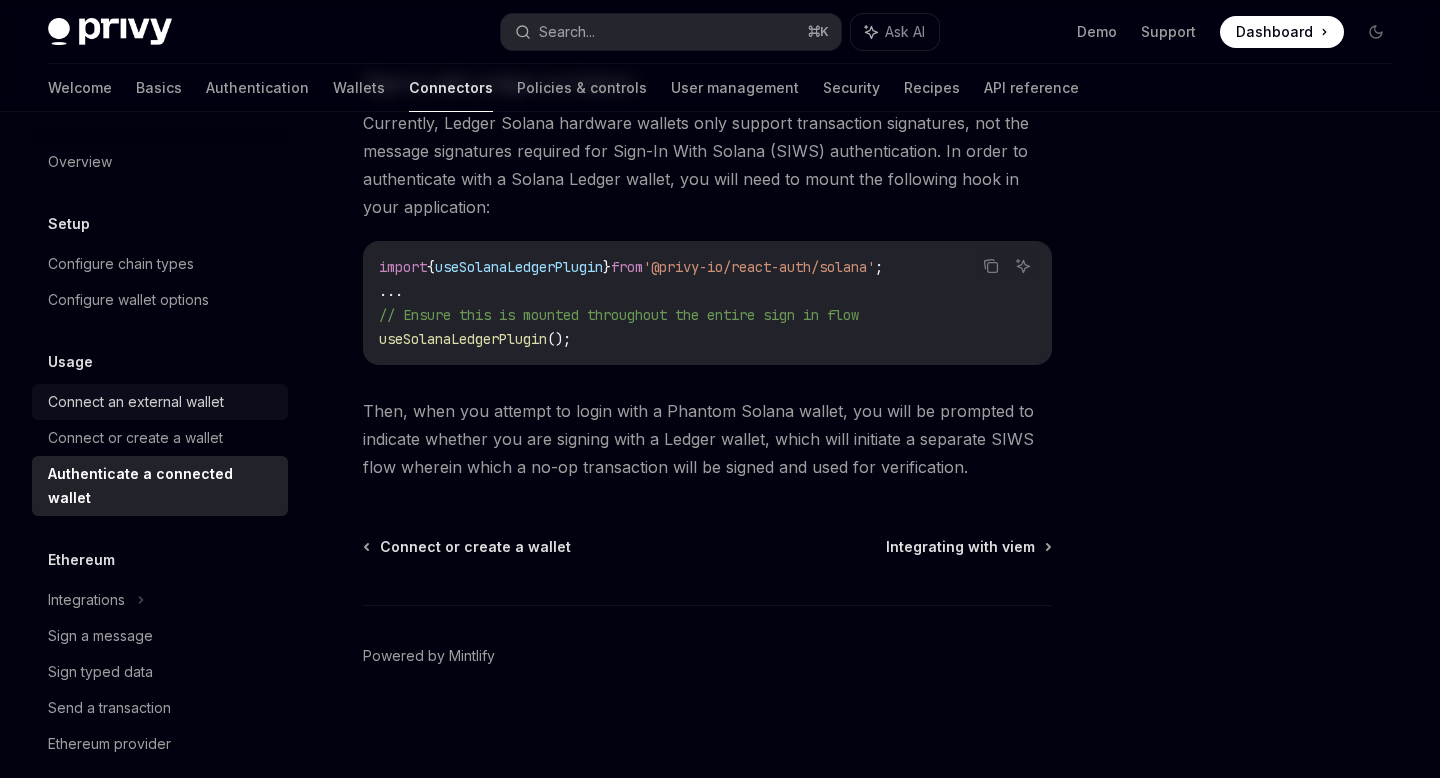 click on "Connect an external wallet" at bounding box center [136, 402] 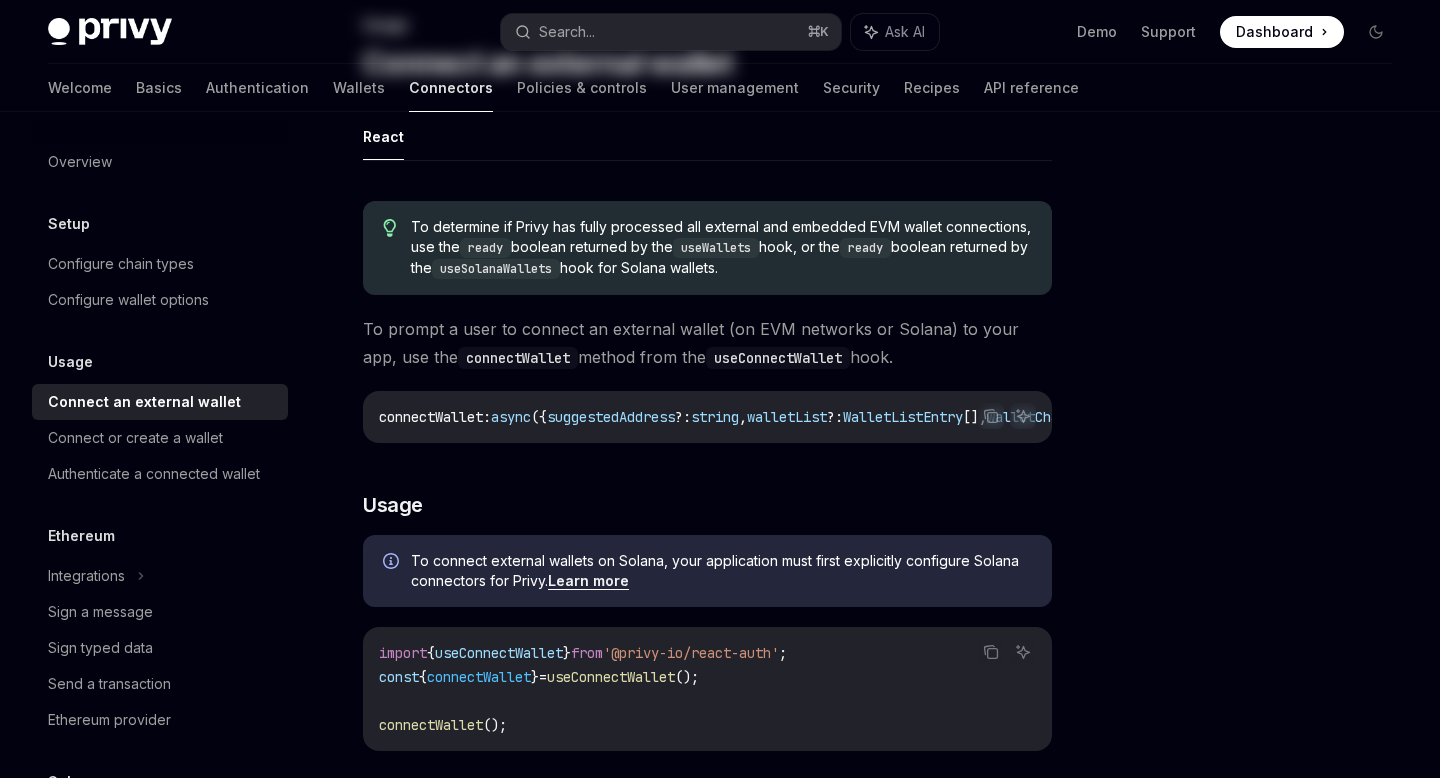 scroll, scrollTop: 0, scrollLeft: 0, axis: both 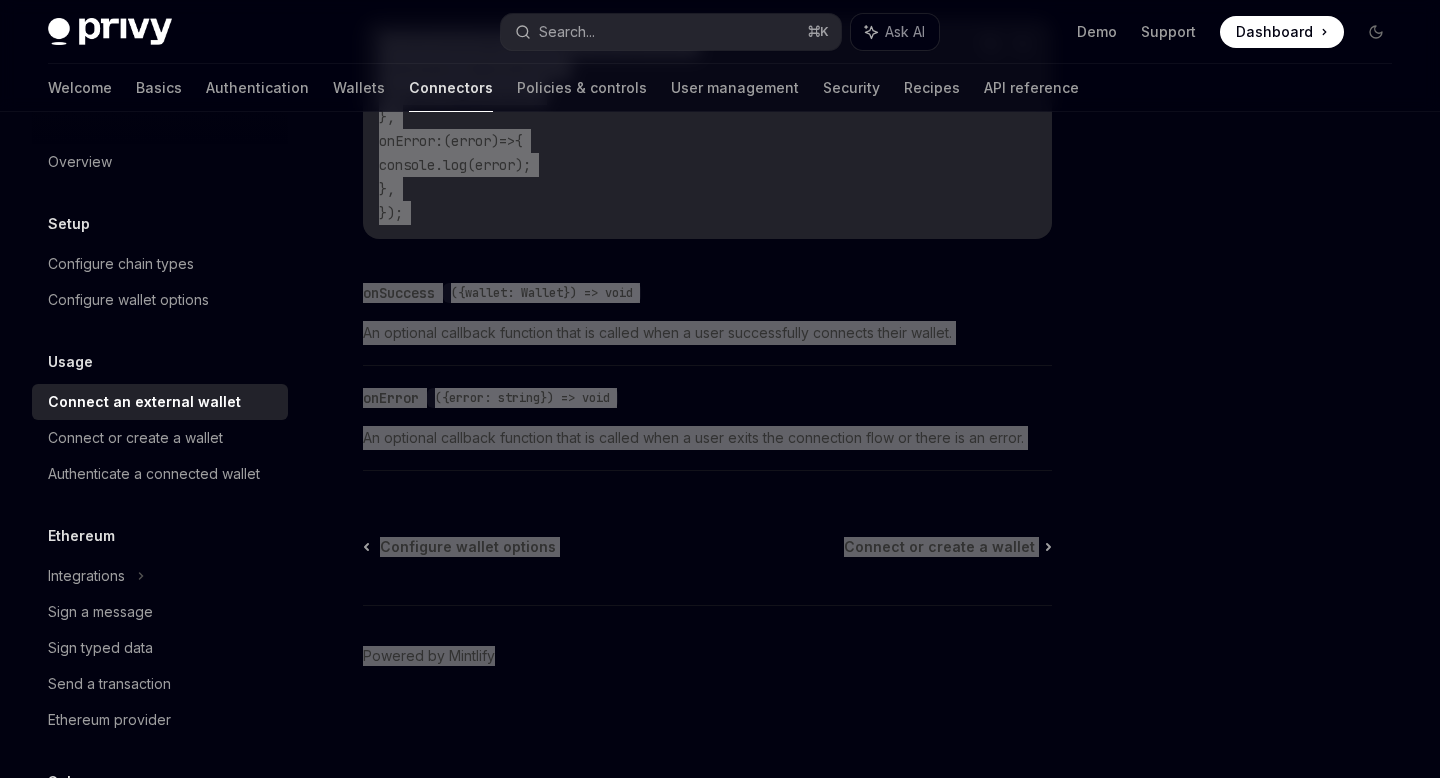 drag, startPoint x: 359, startPoint y: 273, endPoint x: 1439, endPoint y: 777, distance: 1191.812 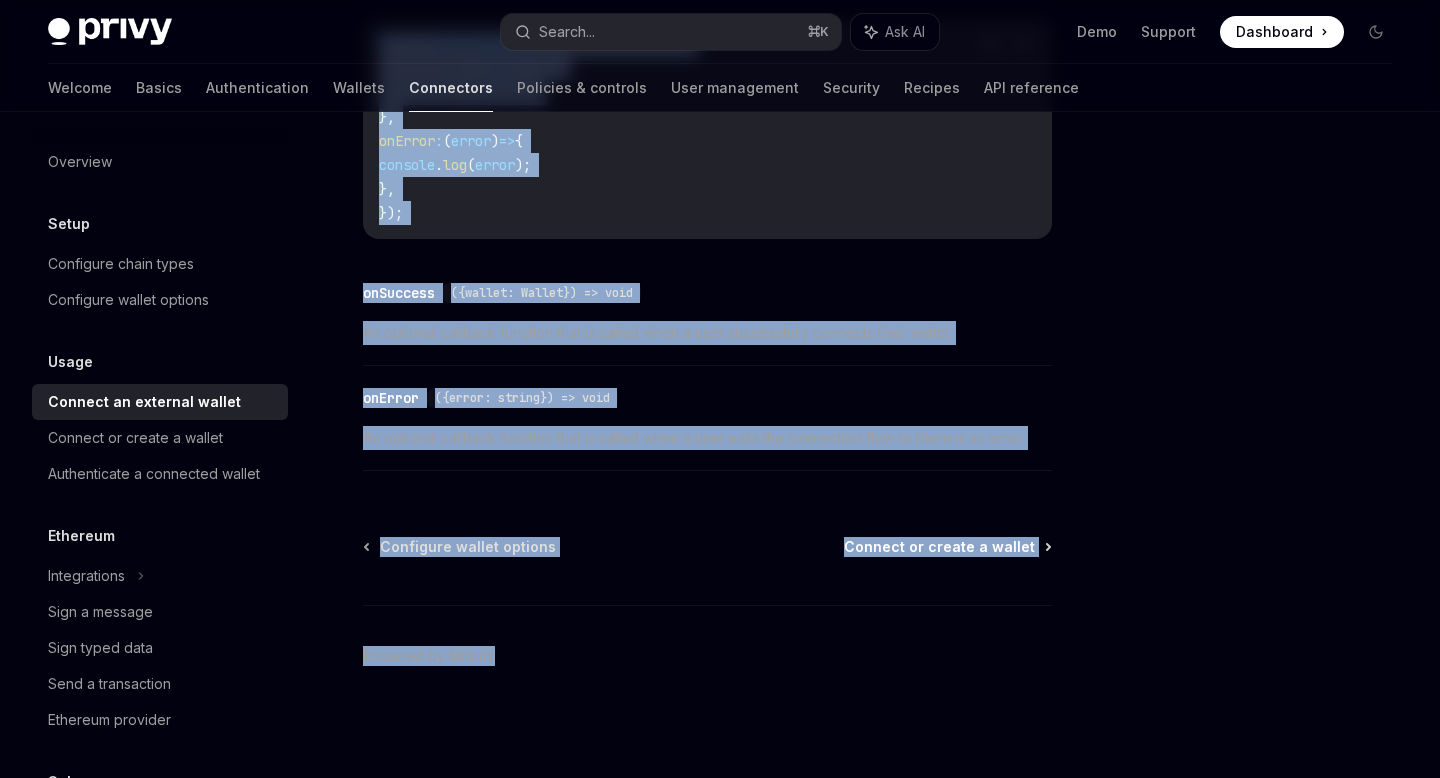 click on "Connect or create a wallet" at bounding box center [939, 547] 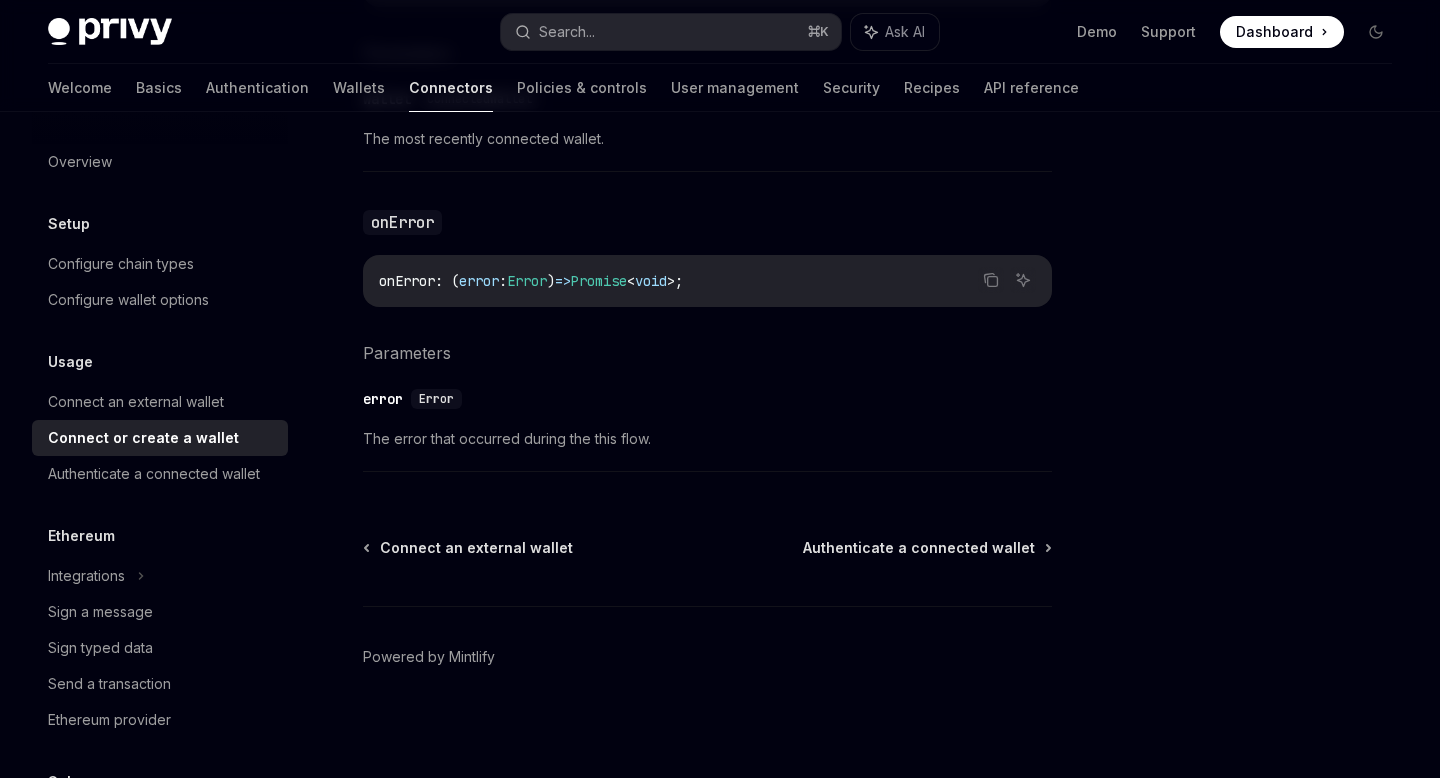 scroll, scrollTop: 1421, scrollLeft: 0, axis: vertical 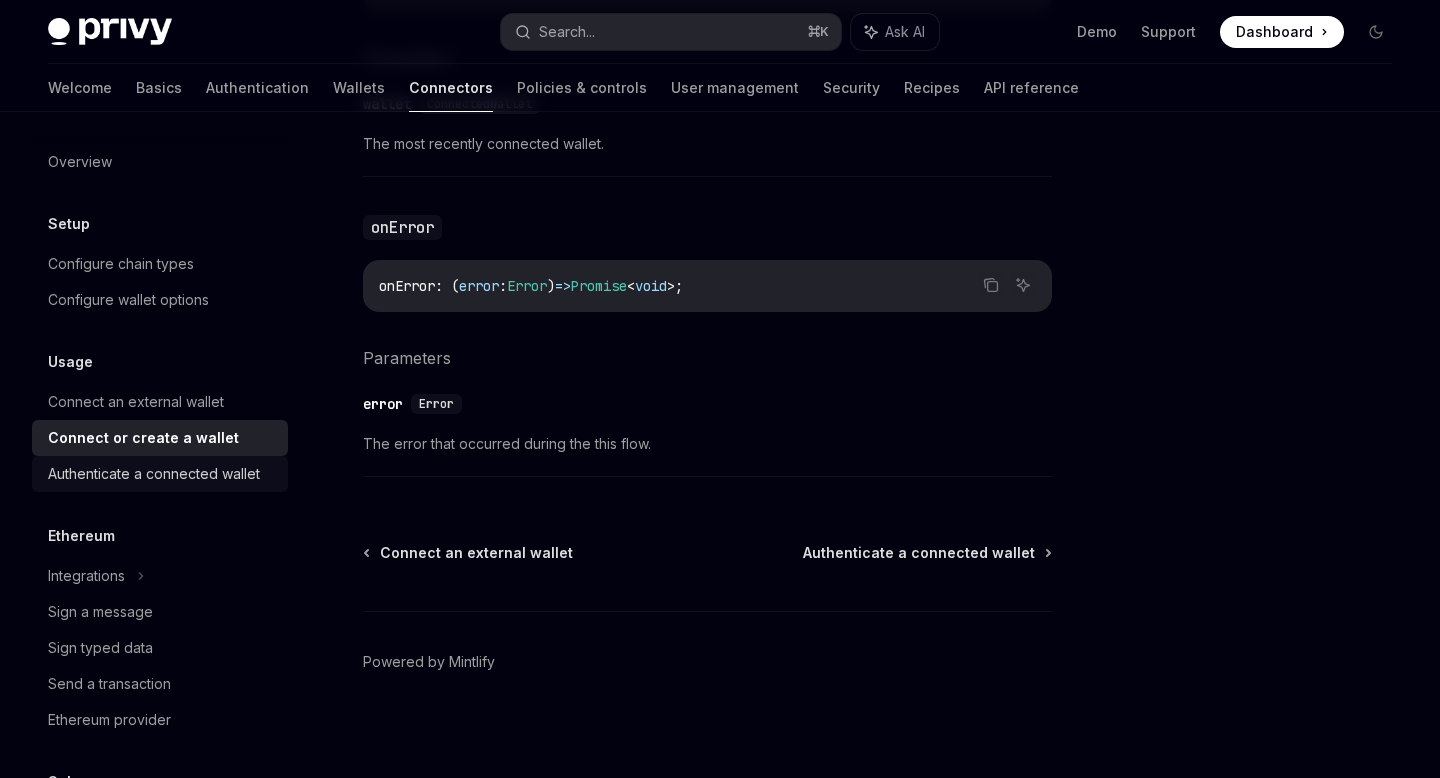 click on "Authenticate a connected wallet" at bounding box center (154, 474) 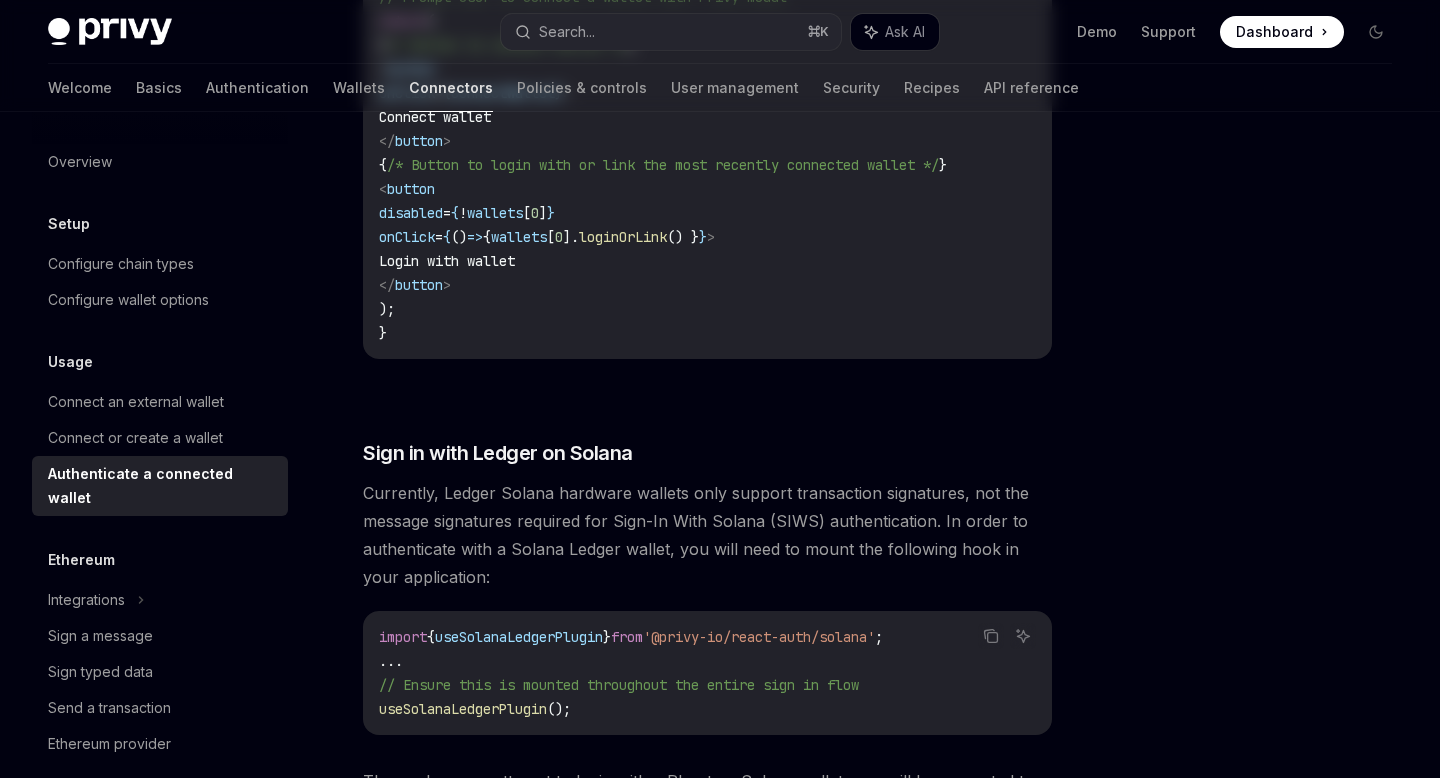 scroll, scrollTop: 0, scrollLeft: 0, axis: both 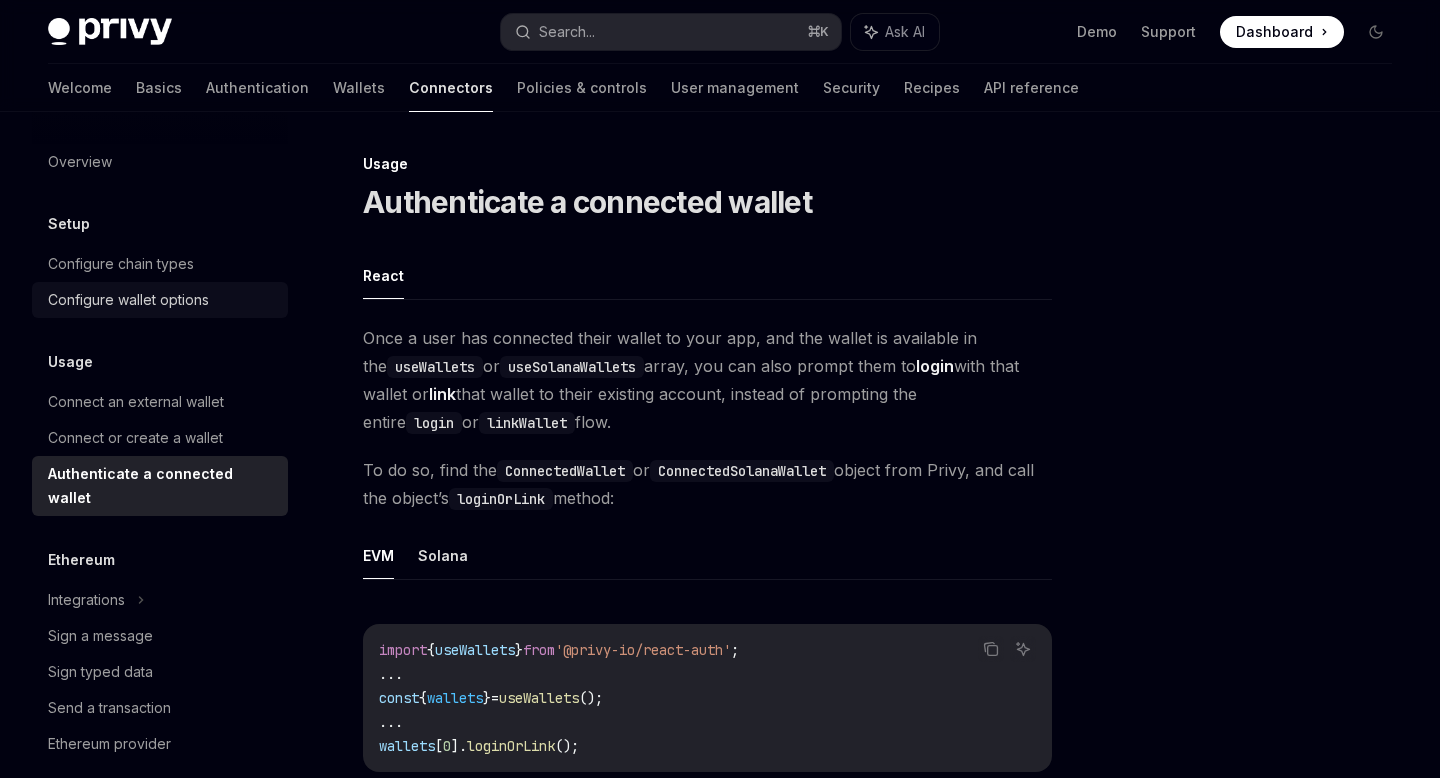 click on "Configure wallet options" at bounding box center (128, 300) 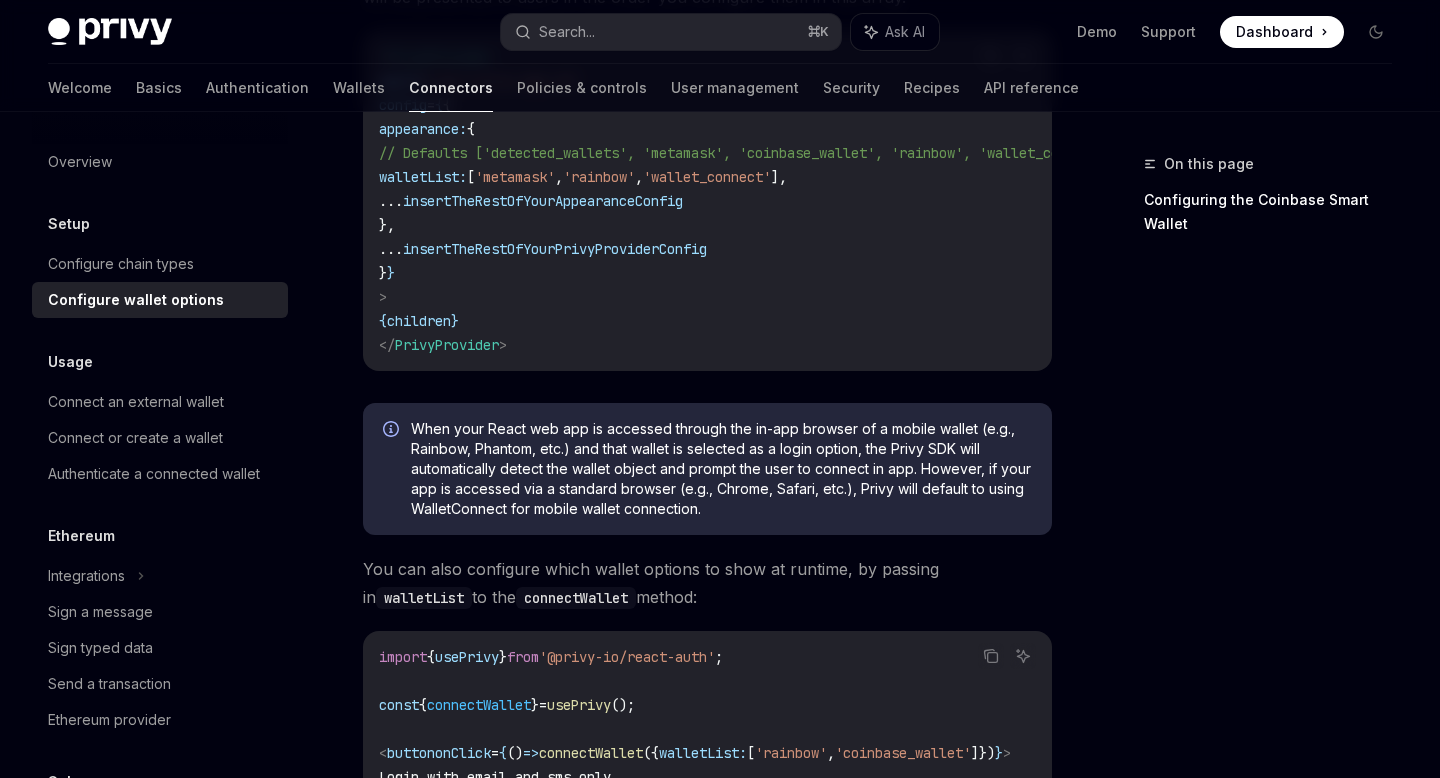 scroll, scrollTop: 0, scrollLeft: 0, axis: both 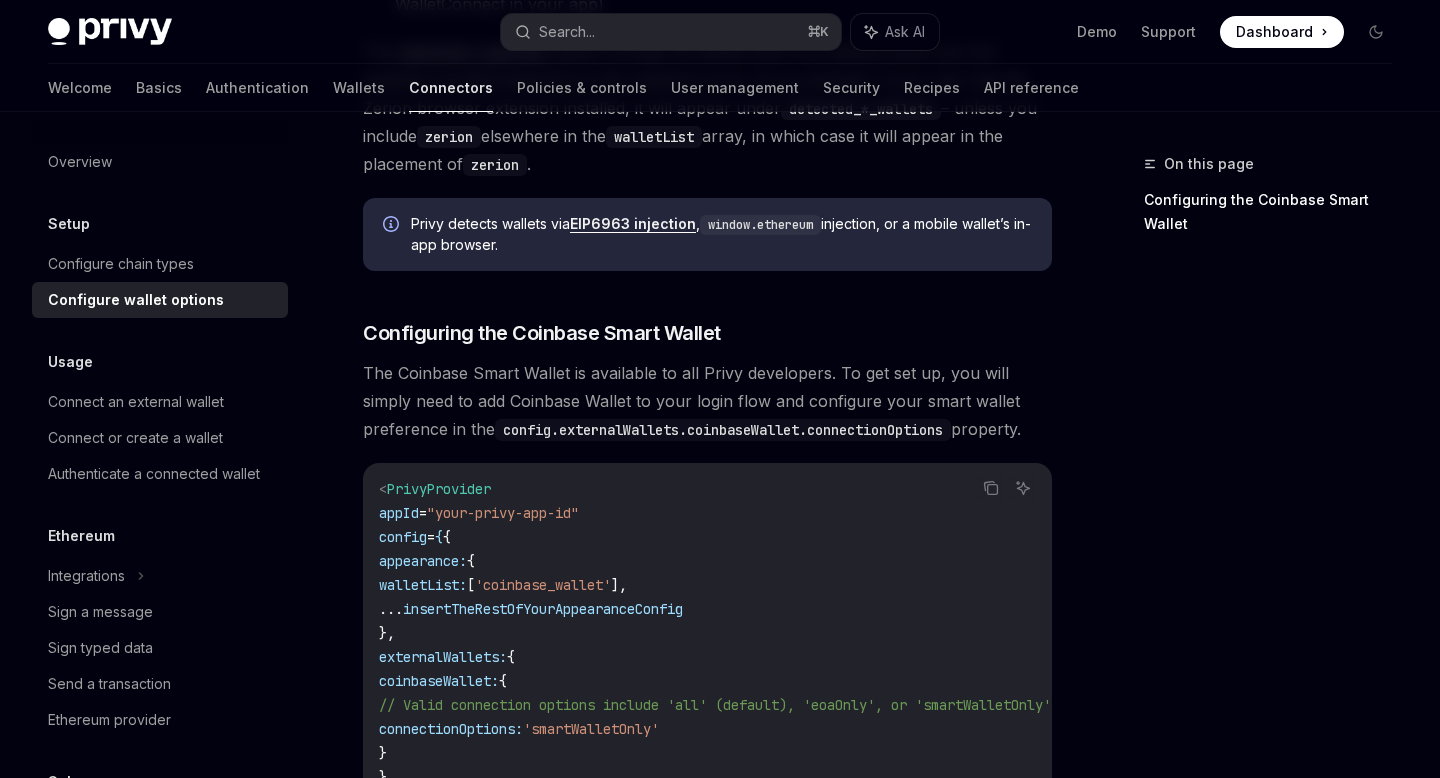 drag, startPoint x: 369, startPoint y: 203, endPoint x: 625, endPoint y: 261, distance: 262.4881 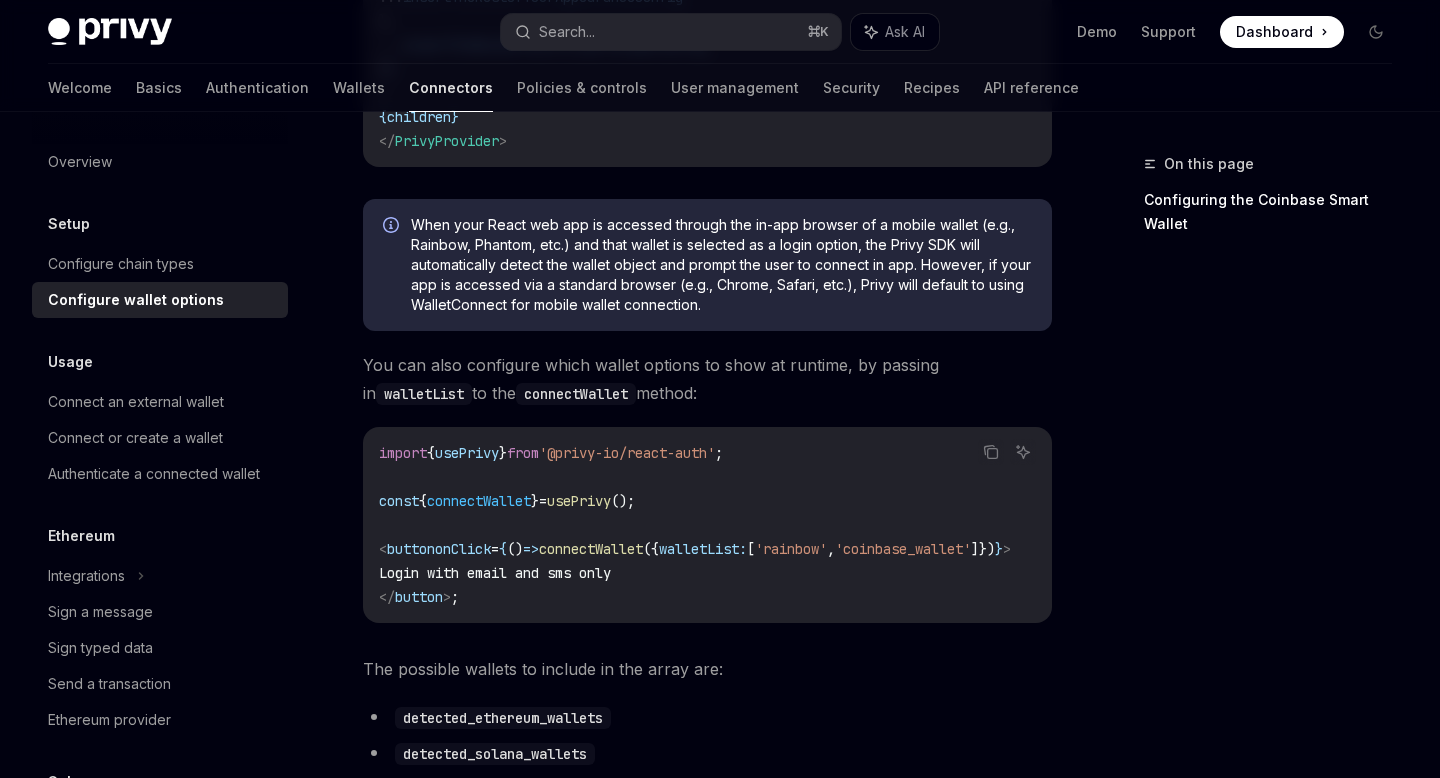 scroll, scrollTop: 461, scrollLeft: 0, axis: vertical 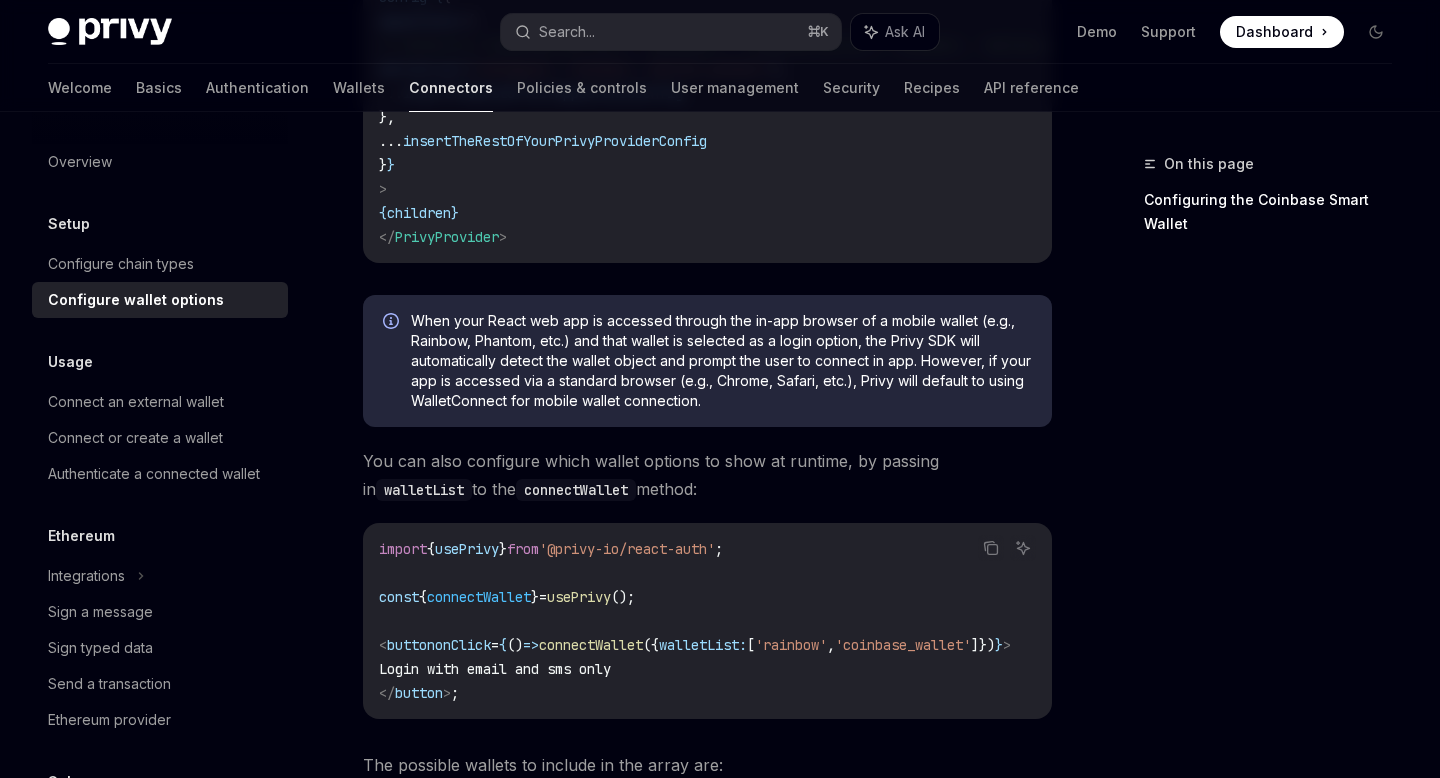 copy on "Configure wallet options To customize the external wallet options for your app, pass in a  WalletListEntry  array to the  config.appearance.walletList  property. When users login with, connect, or link an external wallet in your app, the possible options (e.g. MetaMask, Rainbow, WalletConnect) will be presented to users in the order you configure them in this array.
Copy Ask AI < PrivyProvider
appId = "[APP_ID]"
config = { {
appearance:  {
// Defaults ['detected_wallets', 'metamask', 'coinbase_wallet', 'rainbow', 'wallet_connect']
walletList:  [ 'metamask' ,  'rainbow' ,  'wallet_connect' ],
... insertTheRestOfYourAppearanceConfig
},
... insertTheRestOfYourPrivyProviderConfig
} }
>
{ children }
</ PrivyProvider >
When your React web app is accessed through the in-app browser of a mobile wallet (e.g., Rainbow,
Phantom, etc.) and that wallet is selected as a login option, the Privy SDK will automatically
detect the wallet object and p..." 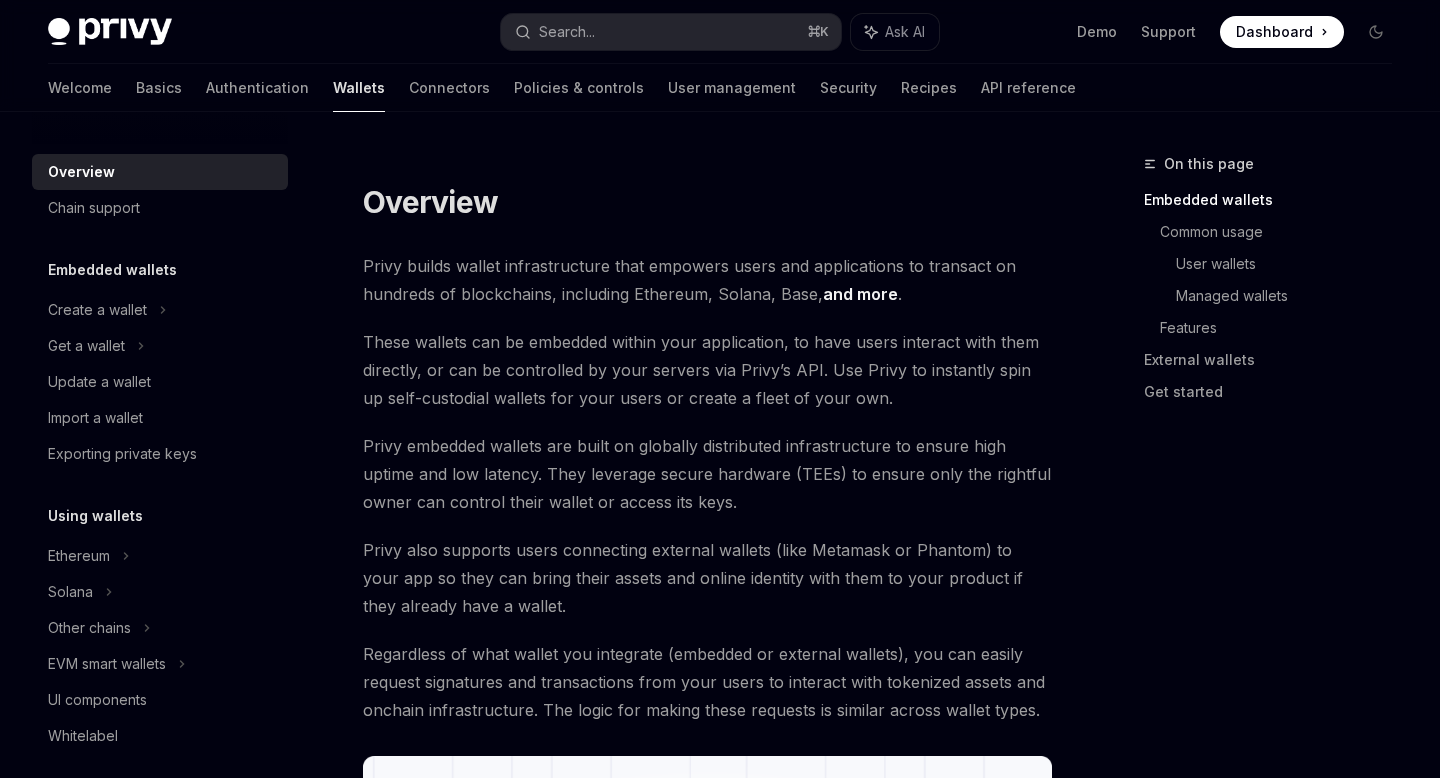 scroll, scrollTop: 0, scrollLeft: 0, axis: both 